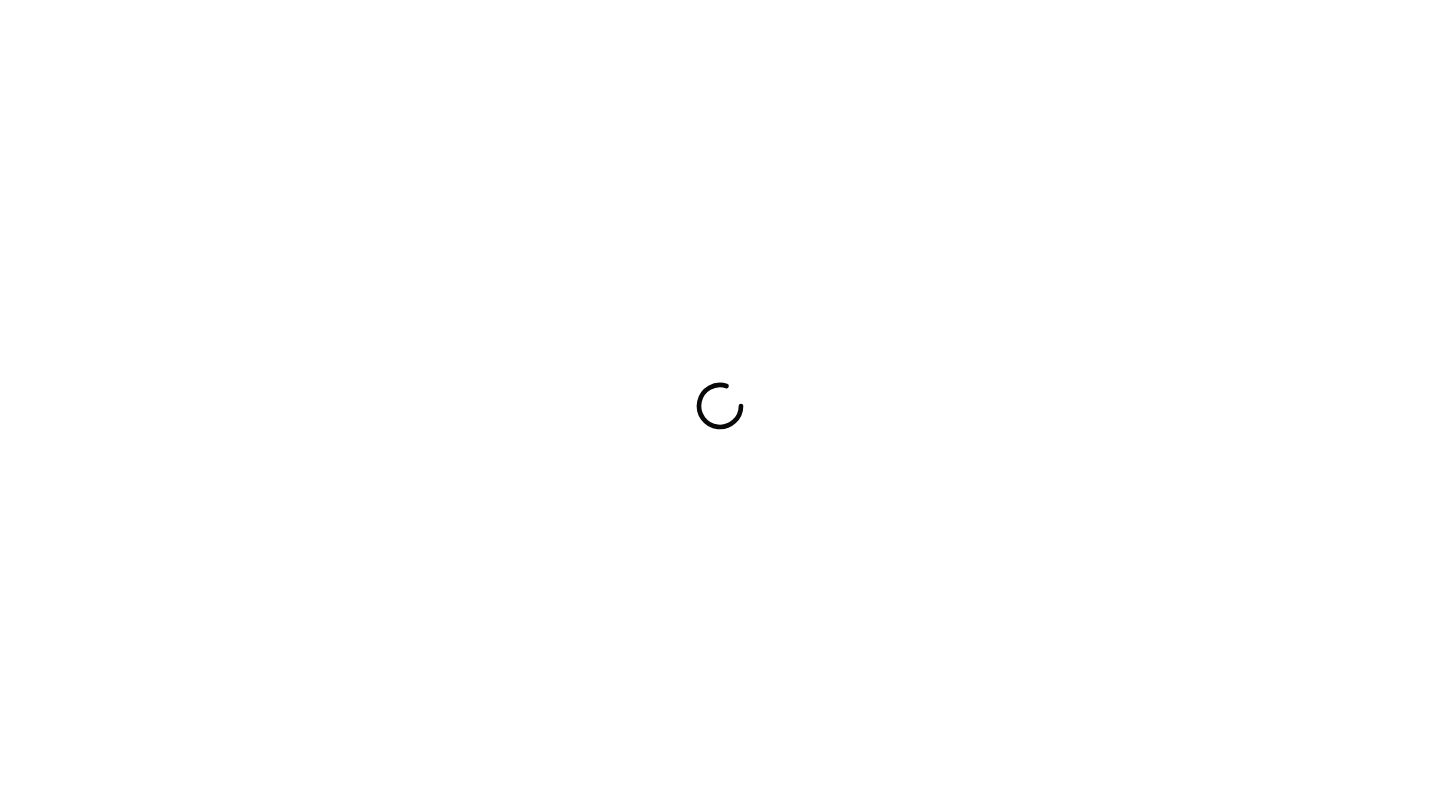 scroll, scrollTop: 0, scrollLeft: 0, axis: both 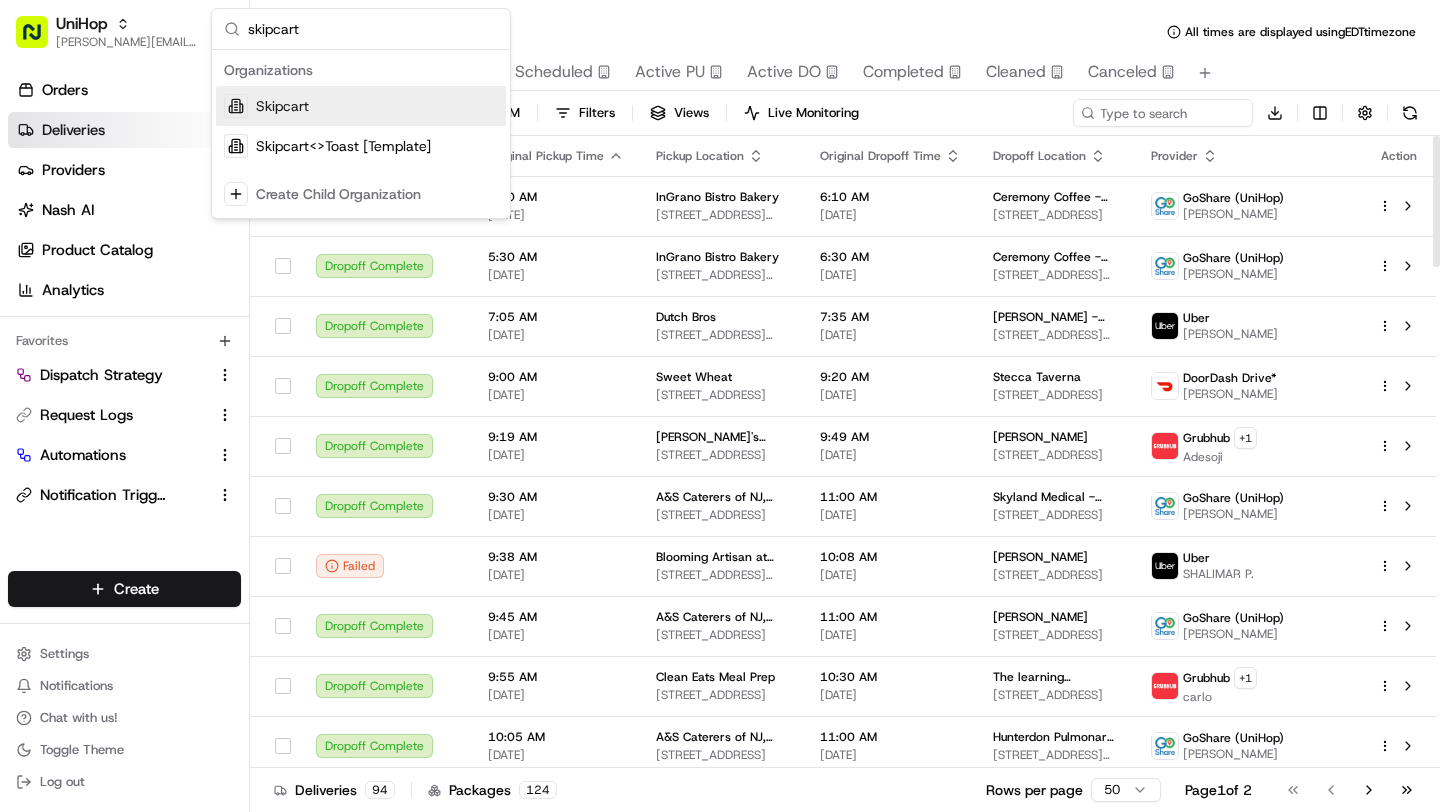 type on "skipcart" 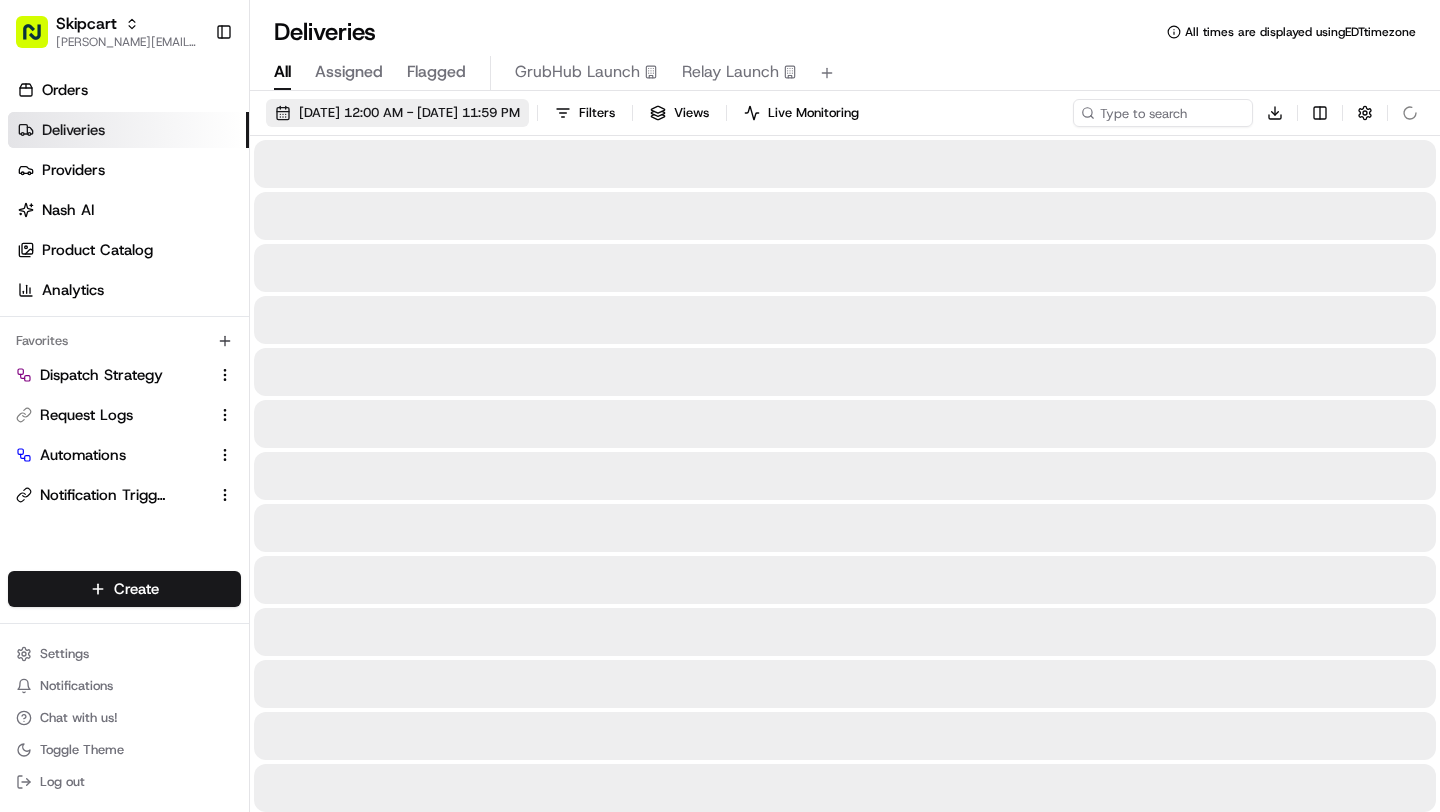 click on "[DATE] 12:00 AM - [DATE] 11:59 PM" at bounding box center [409, 113] 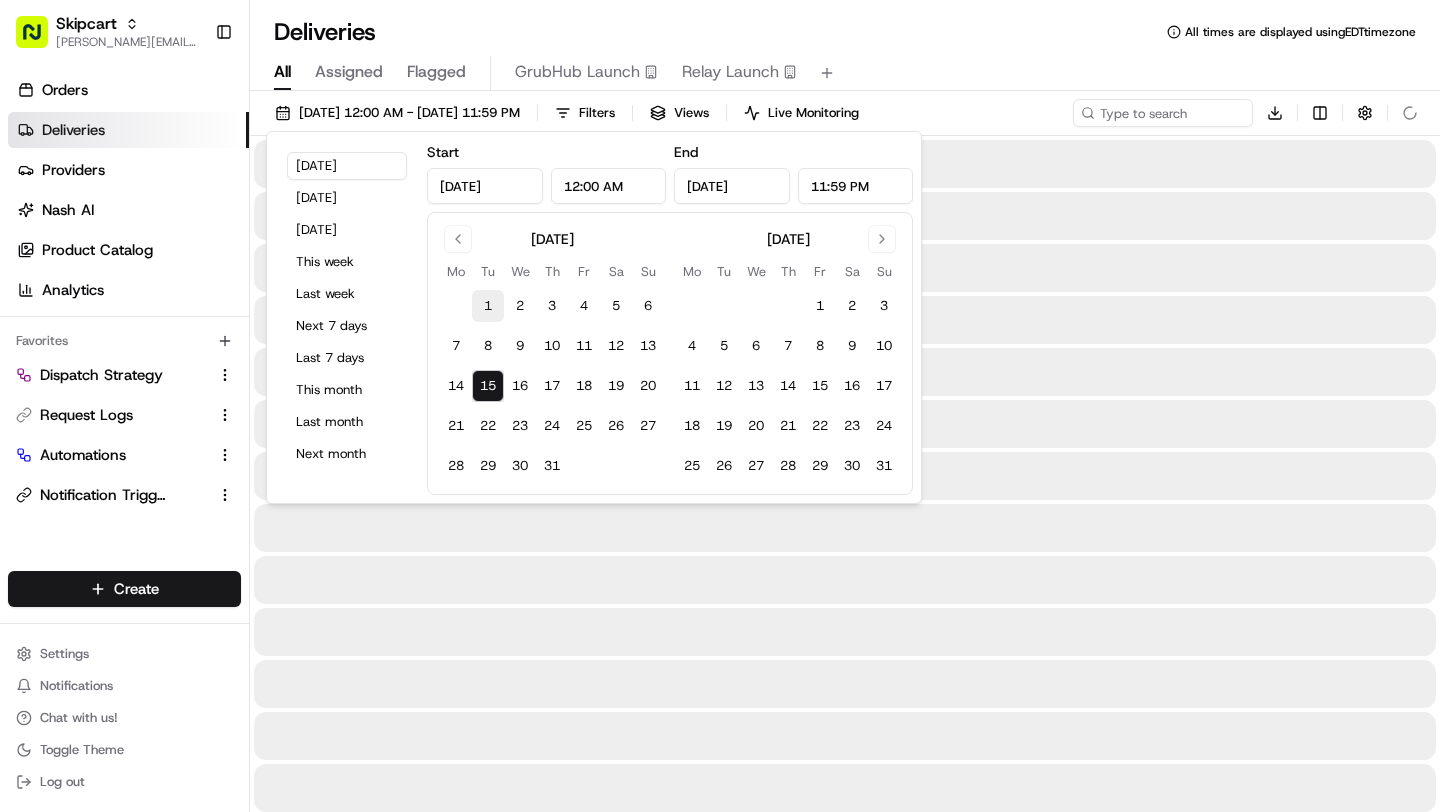 click on "1" at bounding box center [488, 306] 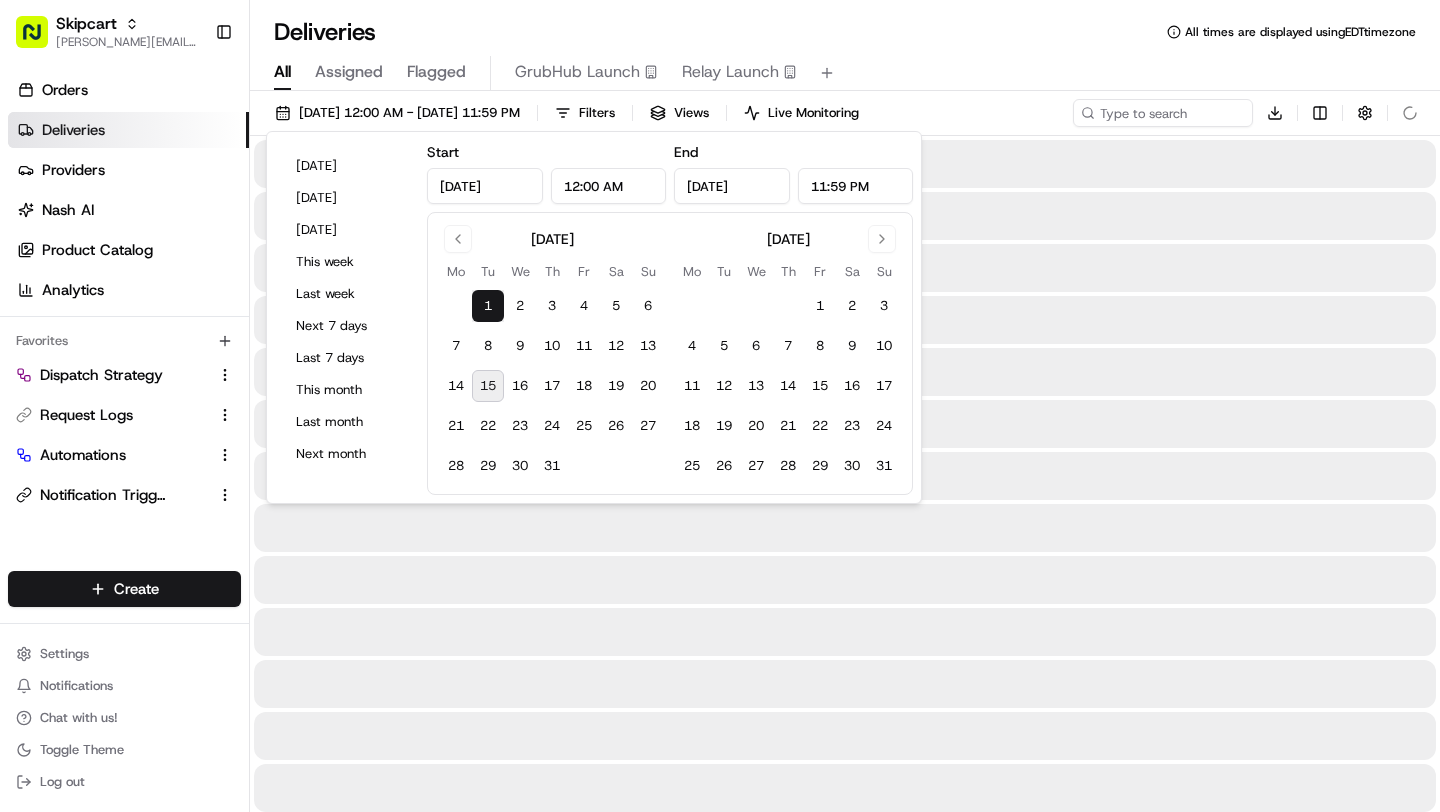 click on "15" at bounding box center [488, 386] 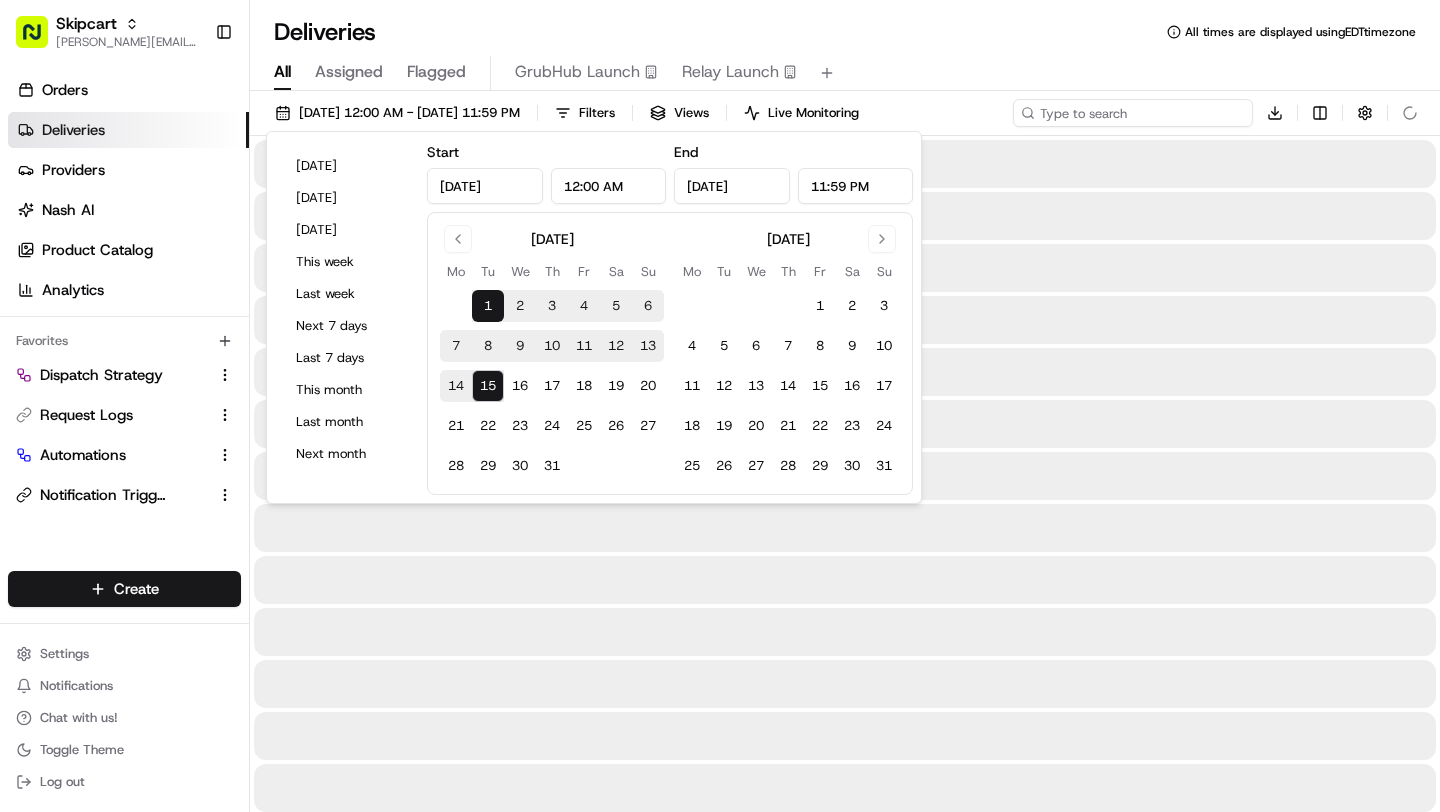 click at bounding box center (1133, 113) 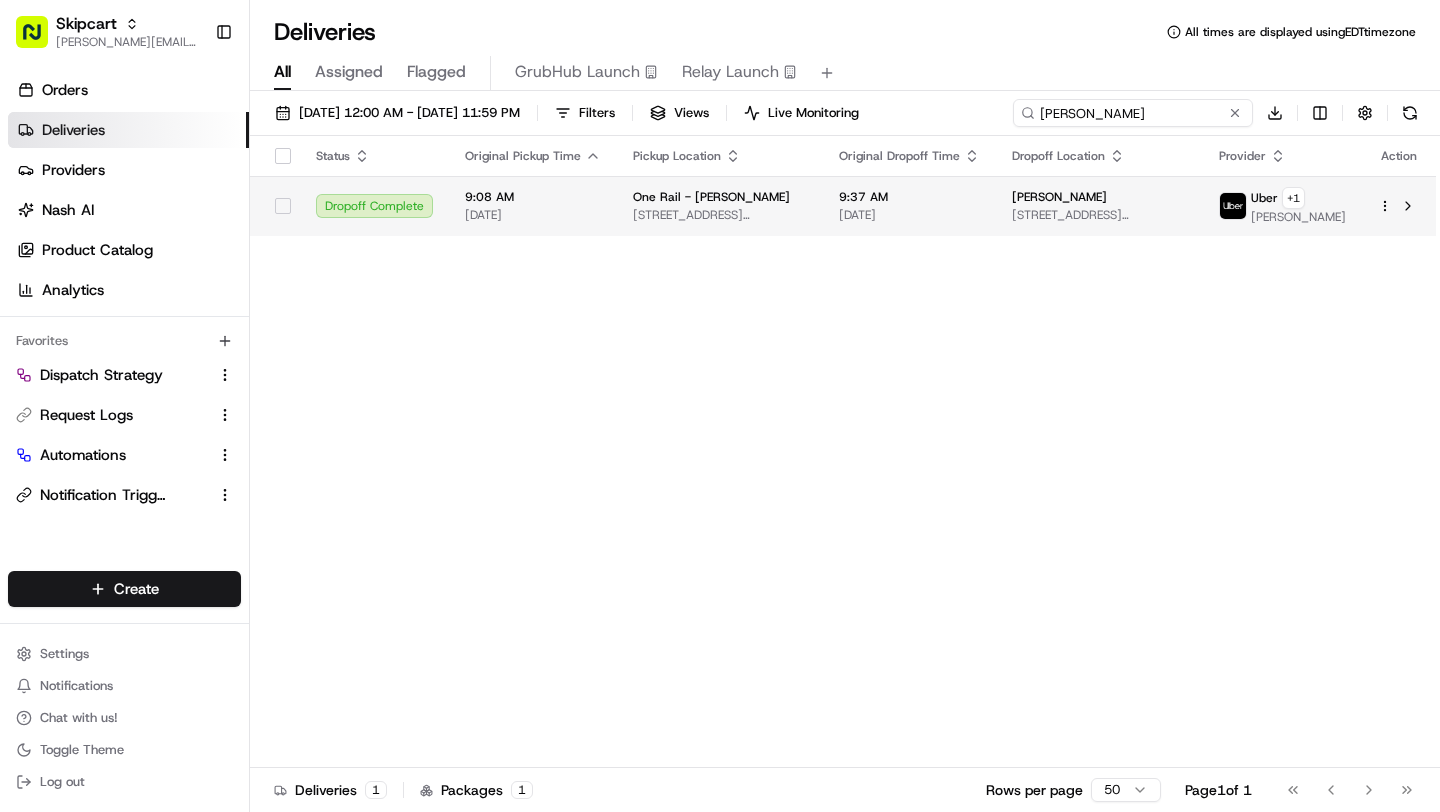 type on "ashley williams" 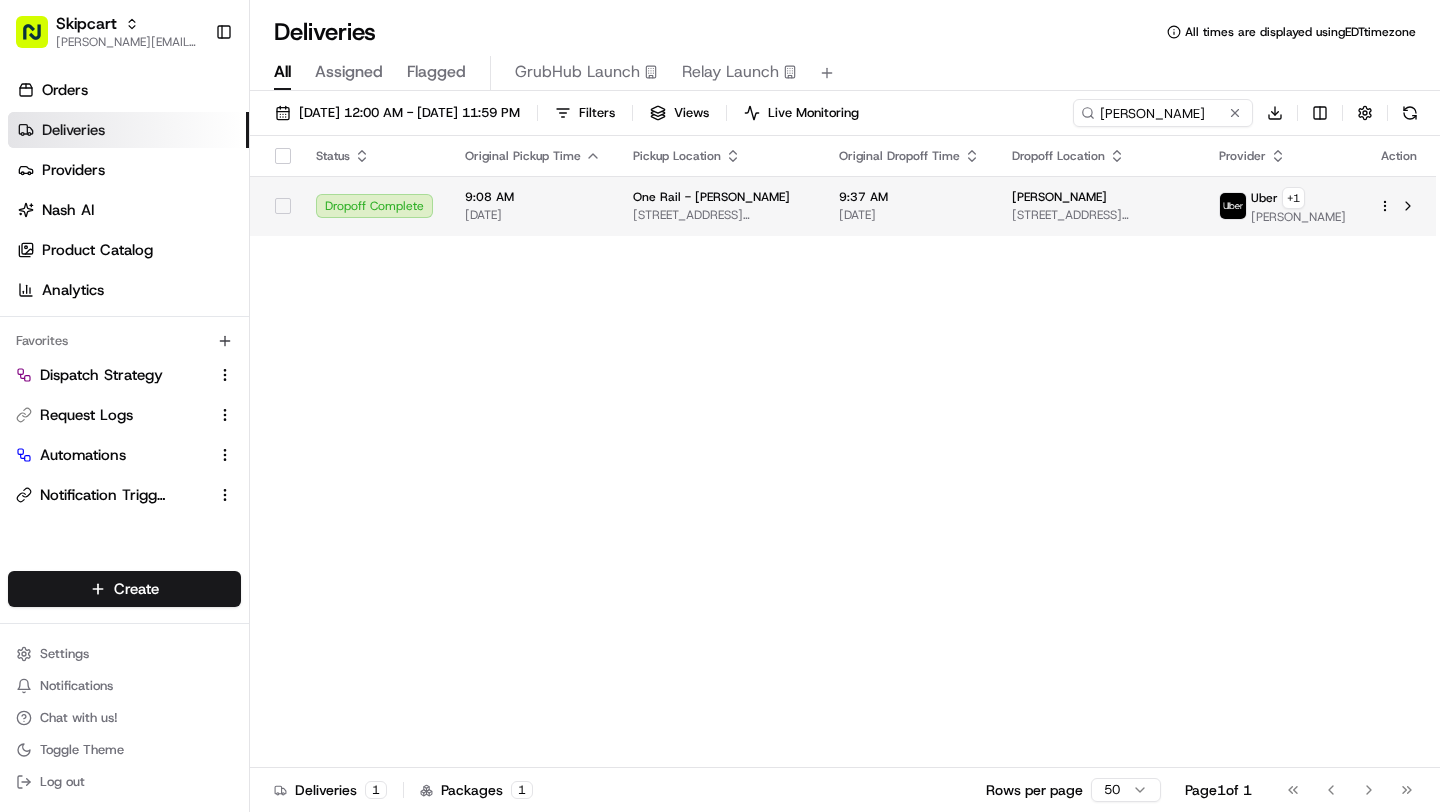 click on "9:37 AM 07/05/2025" at bounding box center (909, 206) 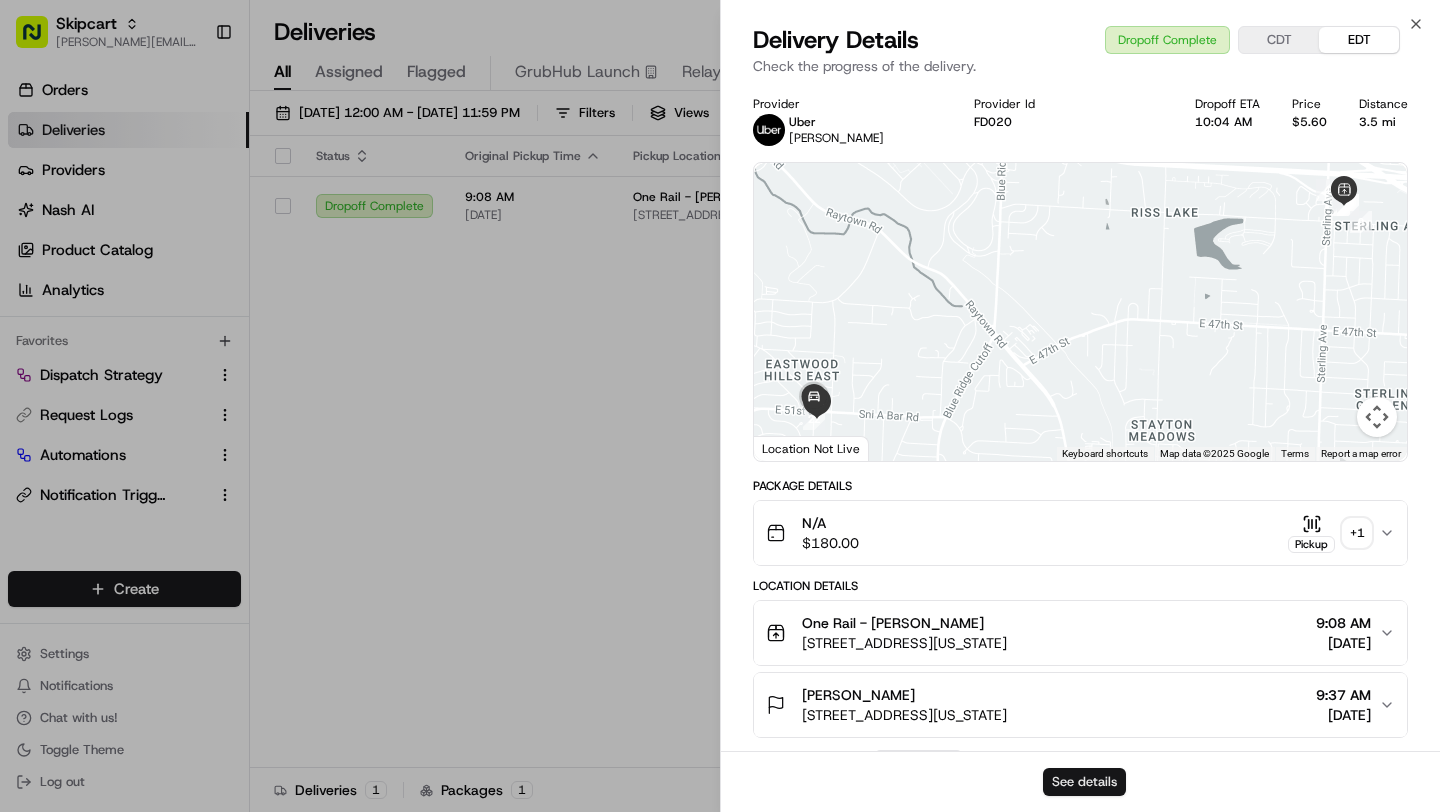 click on "See details" at bounding box center [1084, 782] 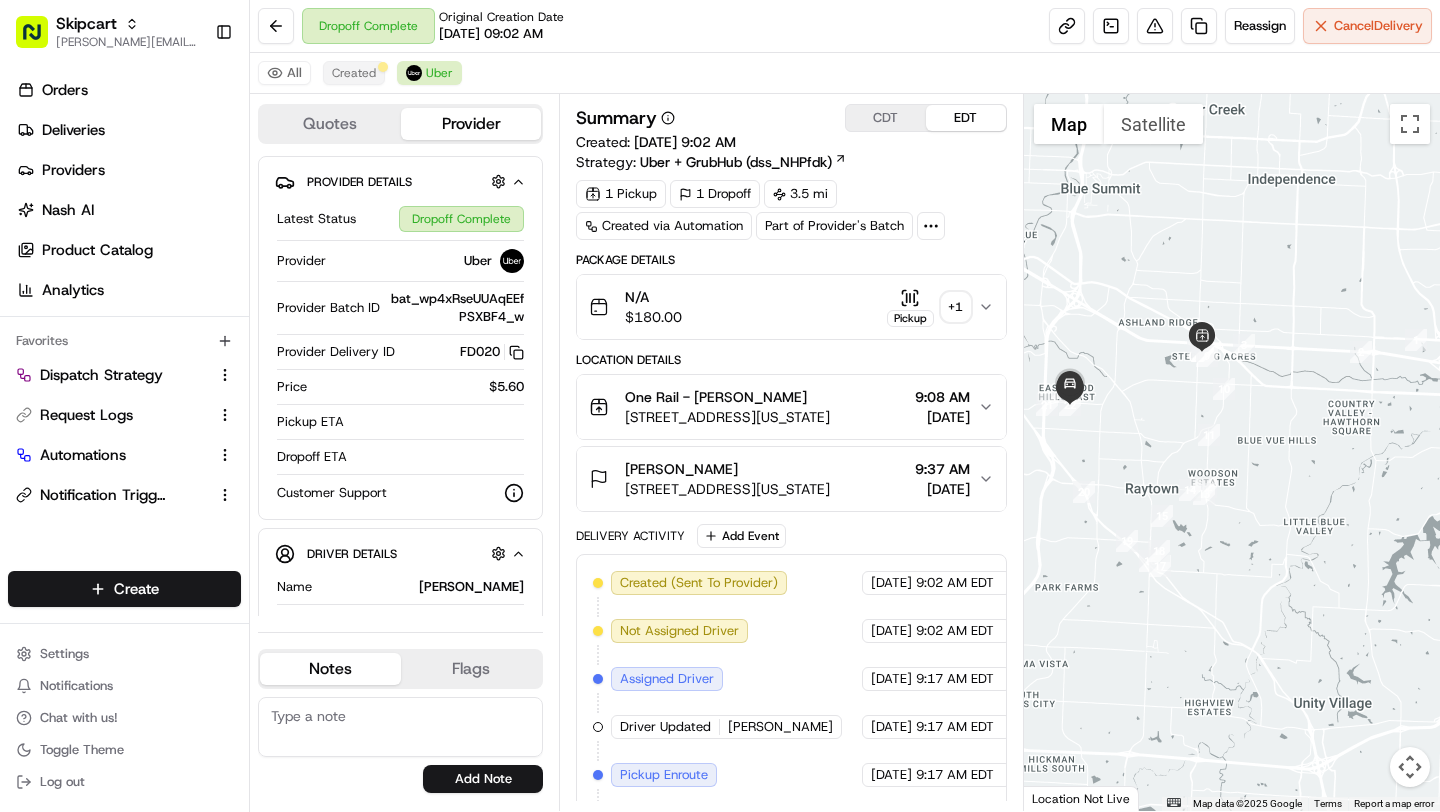 scroll, scrollTop: 0, scrollLeft: 0, axis: both 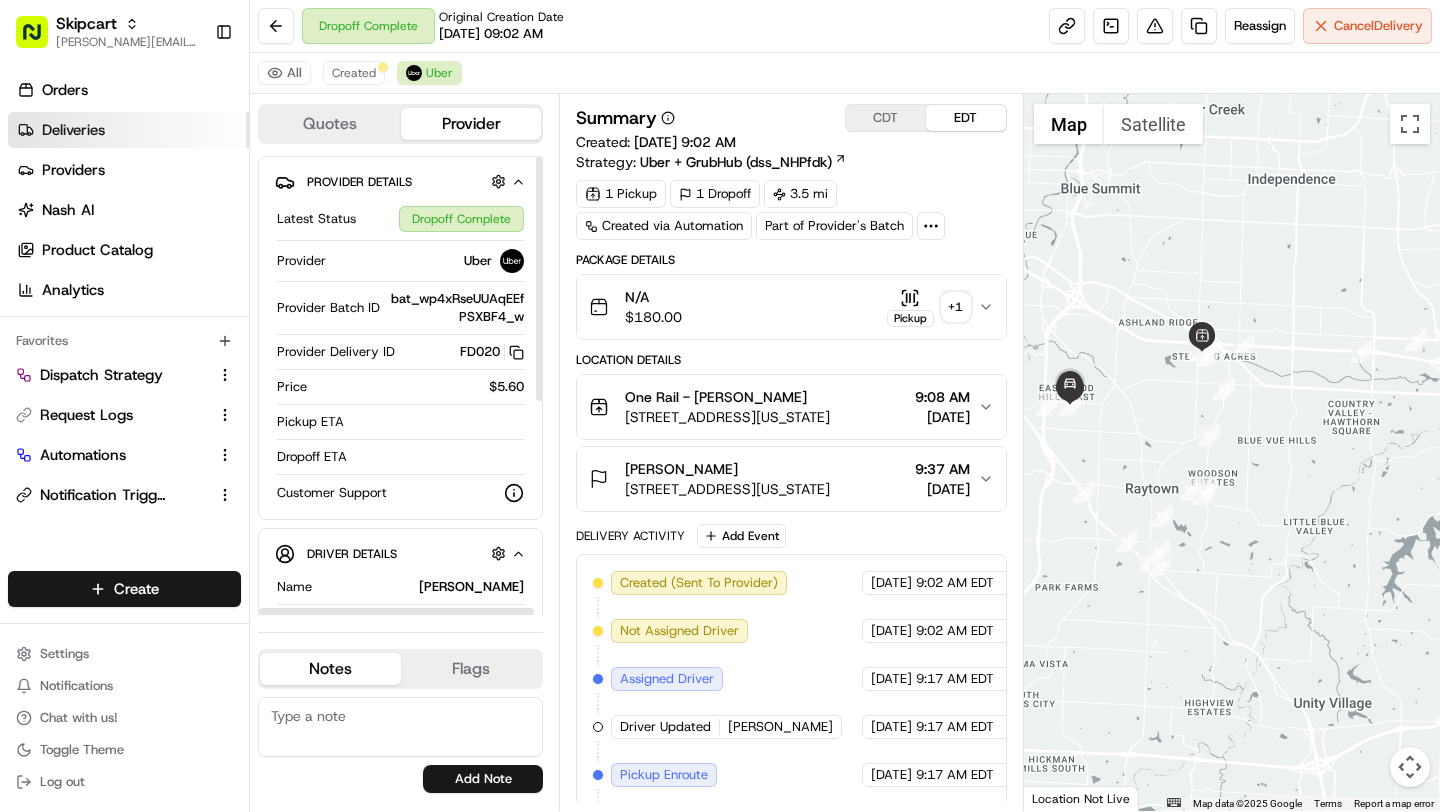 click on "Deliveries" at bounding box center (128, 130) 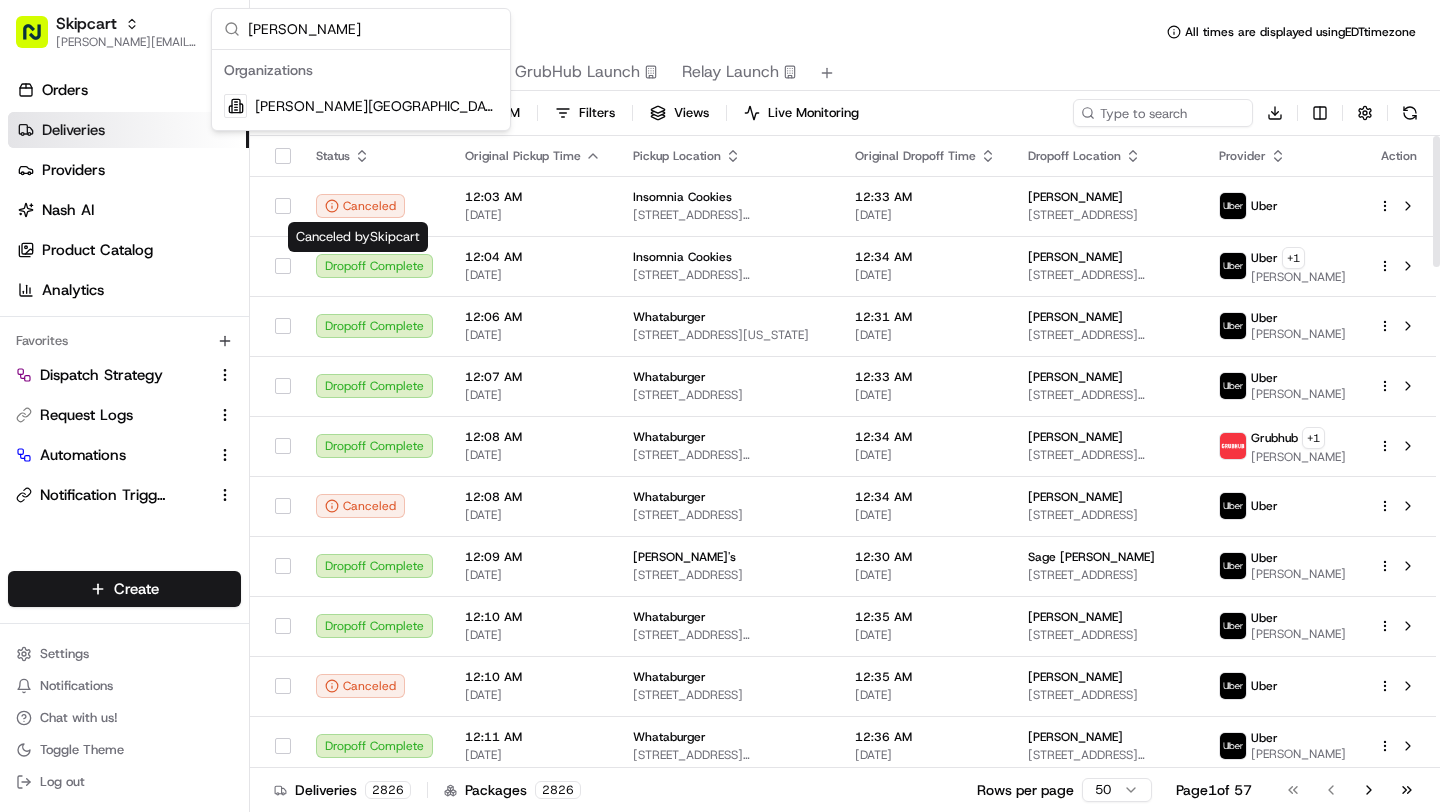 type on "harmon" 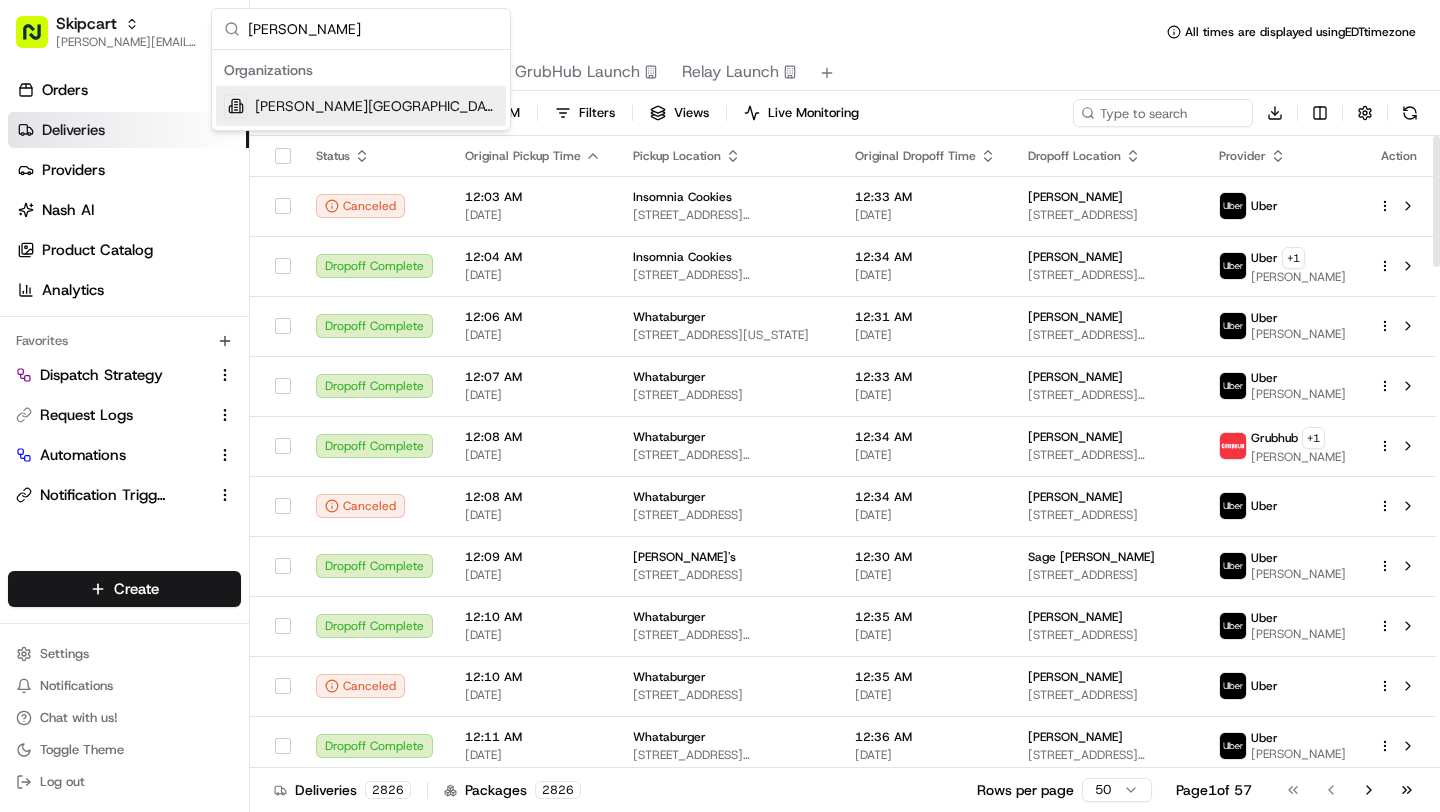 click on "[PERSON_NAME][GEOGRAPHIC_DATA]" at bounding box center (361, 106) 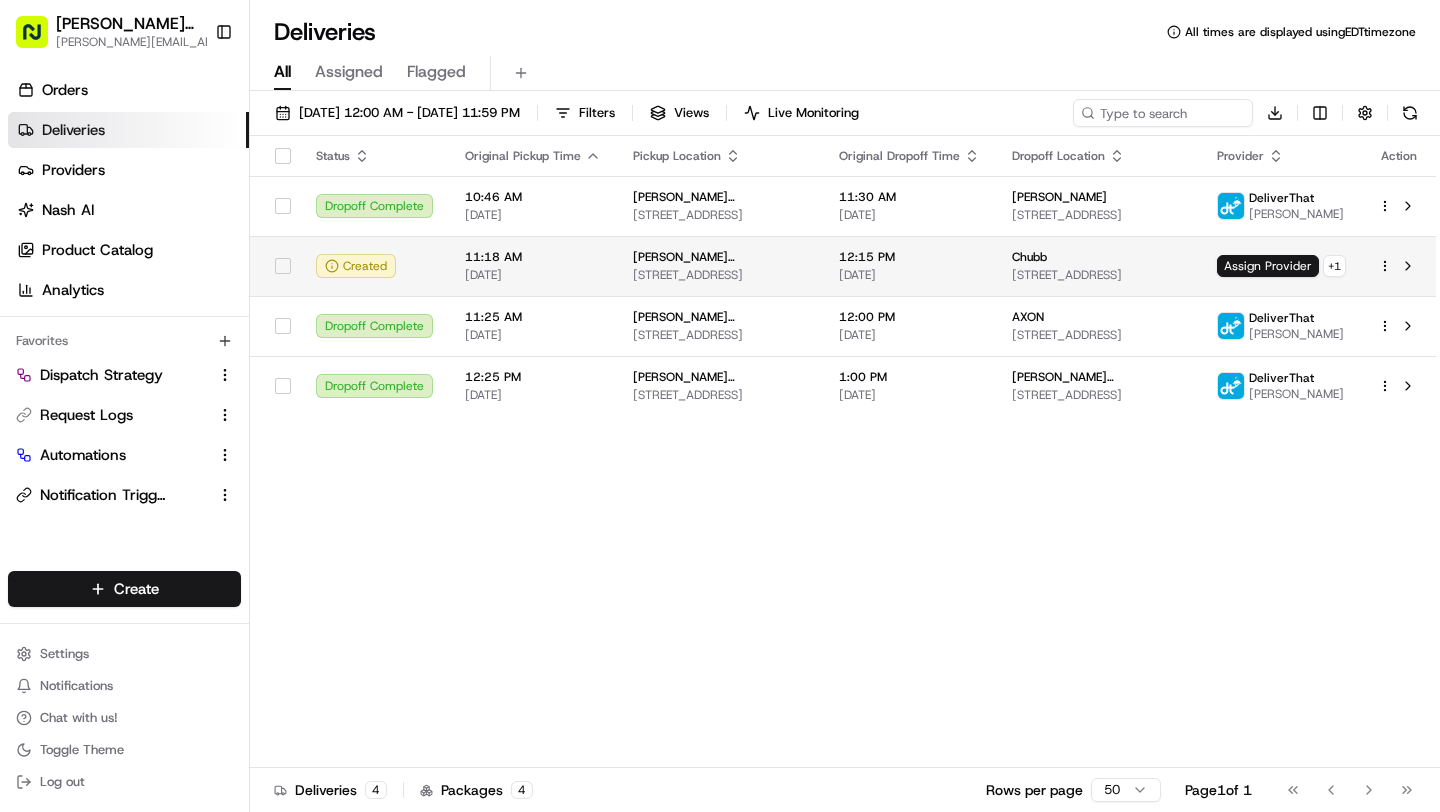 click on "Created" at bounding box center [374, 266] 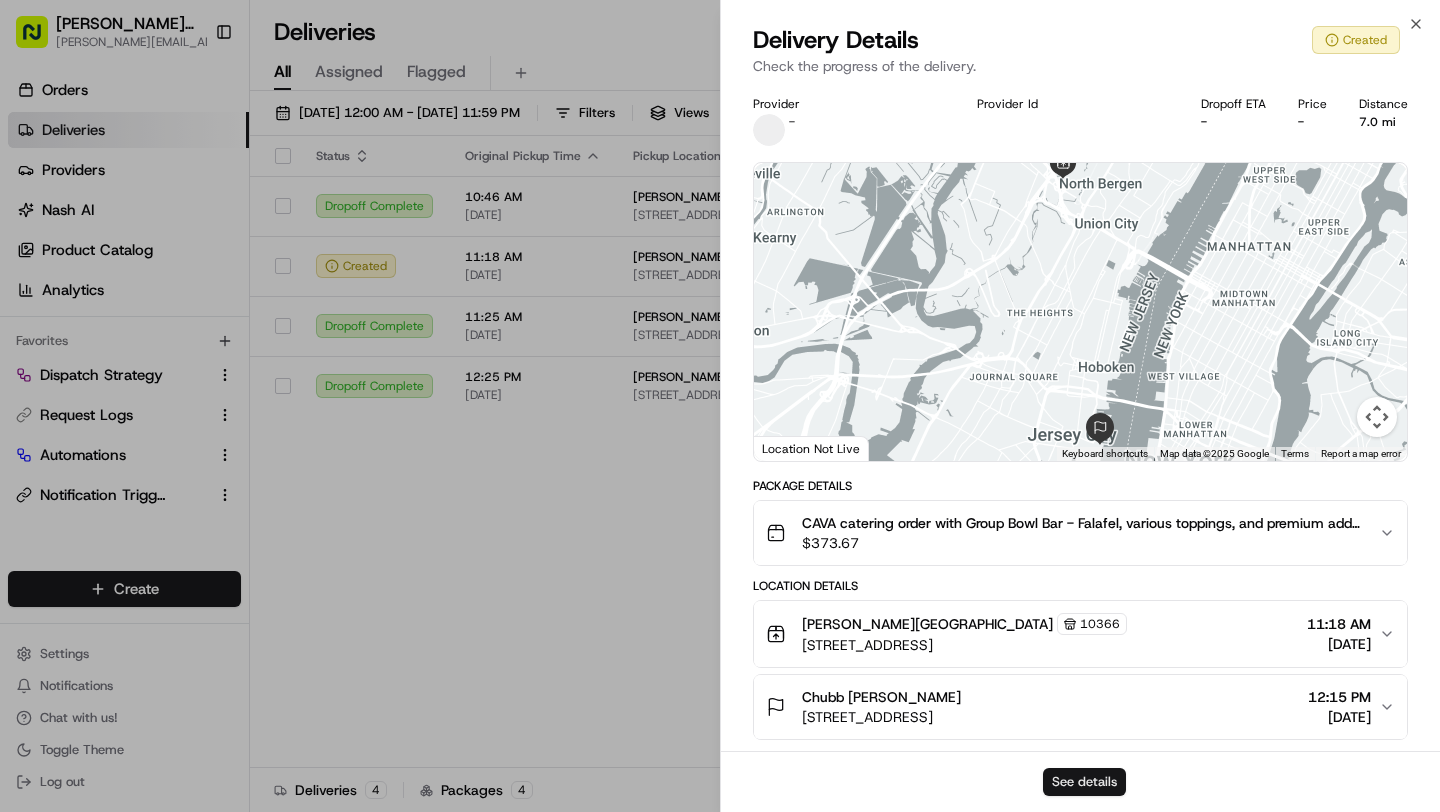 click on "See details" at bounding box center [1084, 782] 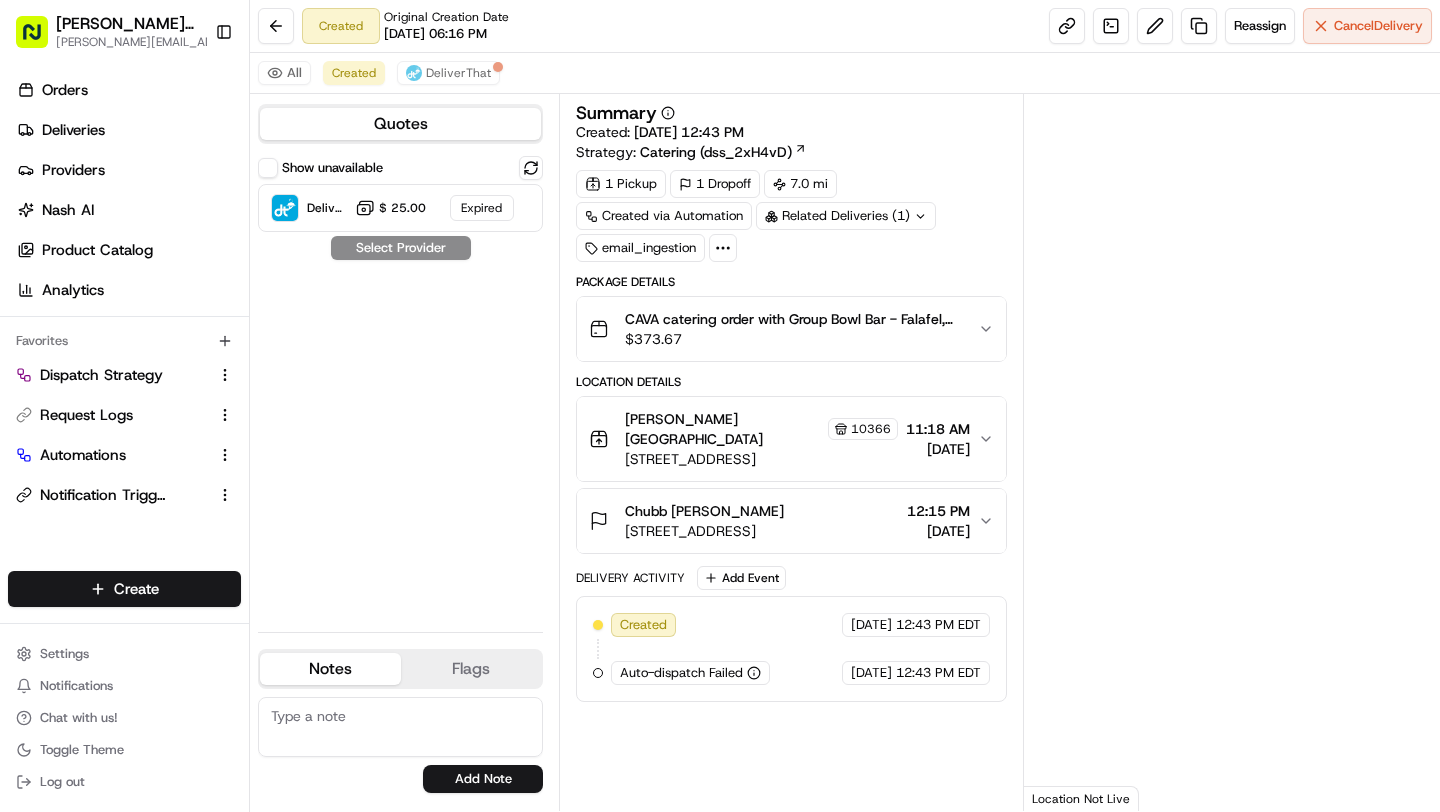 scroll, scrollTop: 0, scrollLeft: 0, axis: both 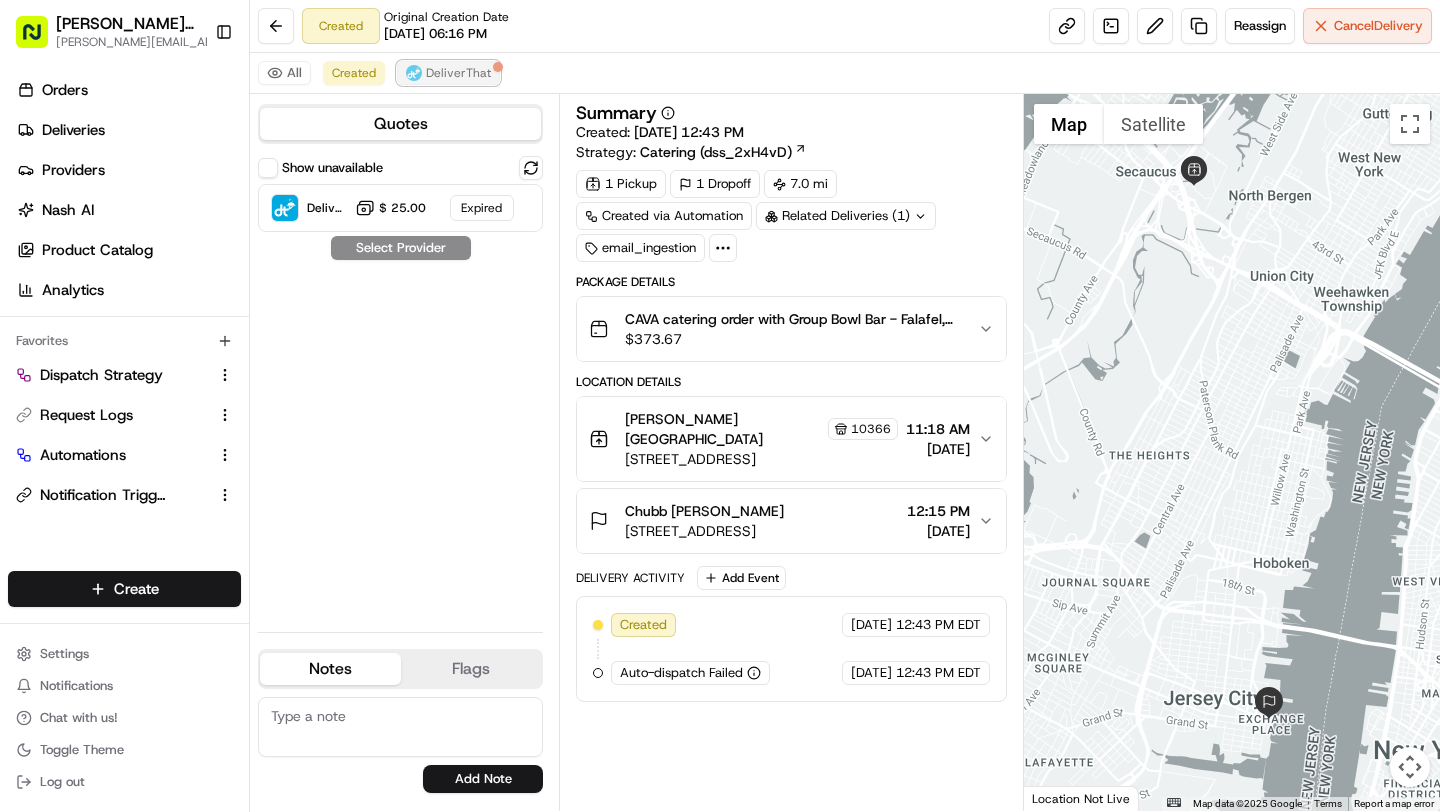 click on "DeliverThat" at bounding box center [458, 73] 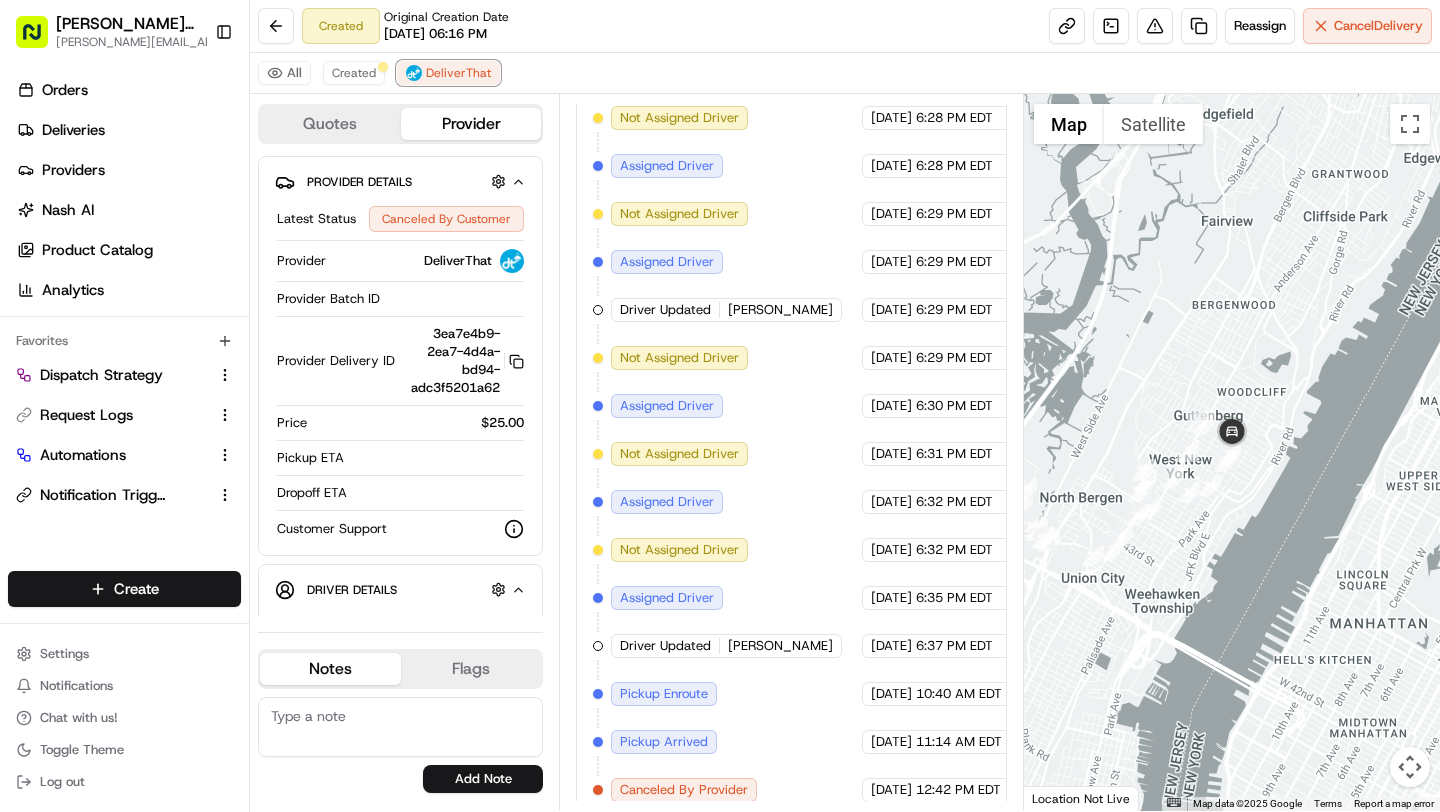 scroll, scrollTop: 651, scrollLeft: 18, axis: both 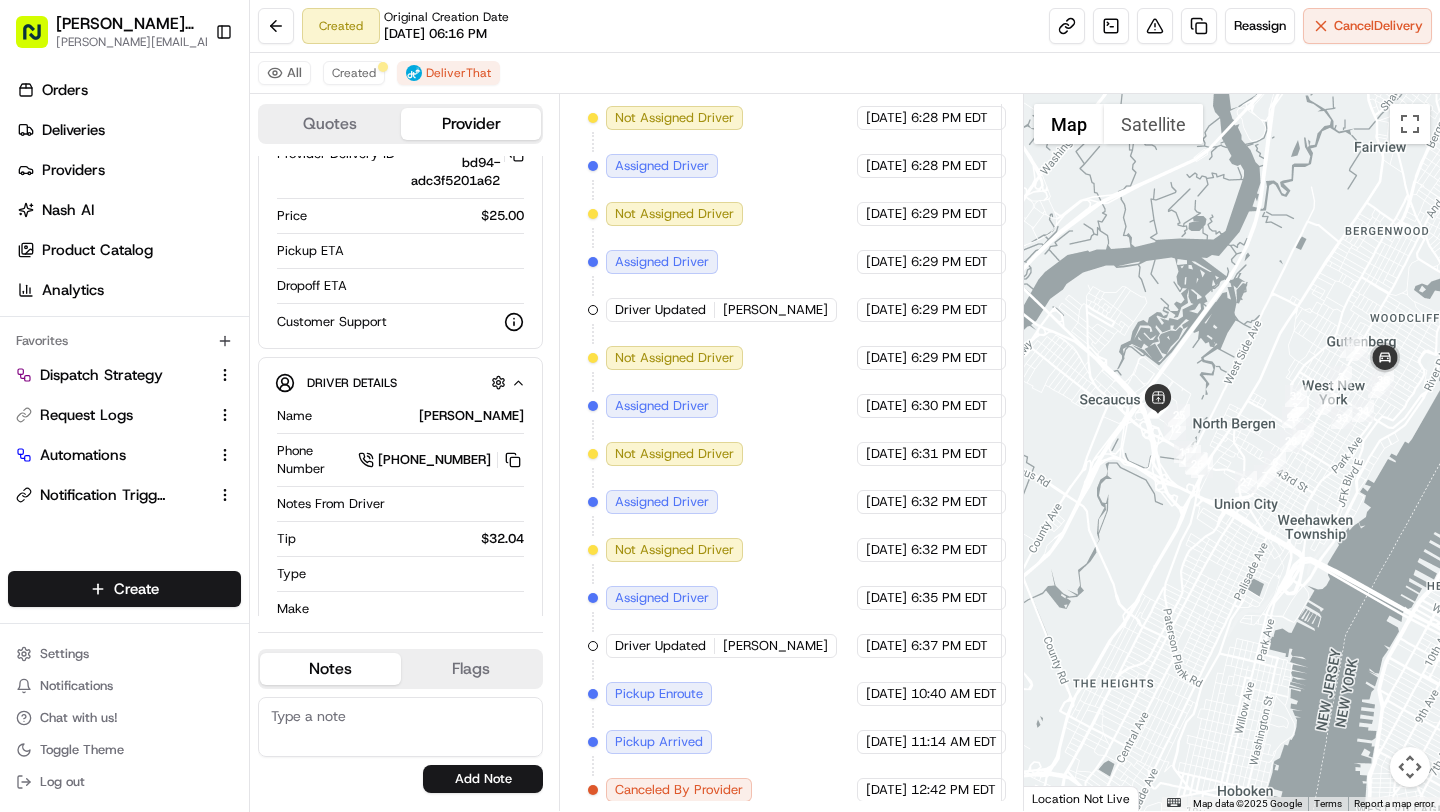 drag, startPoint x: 1209, startPoint y: 552, endPoint x: 1363, endPoint y: 478, distance: 170.85666 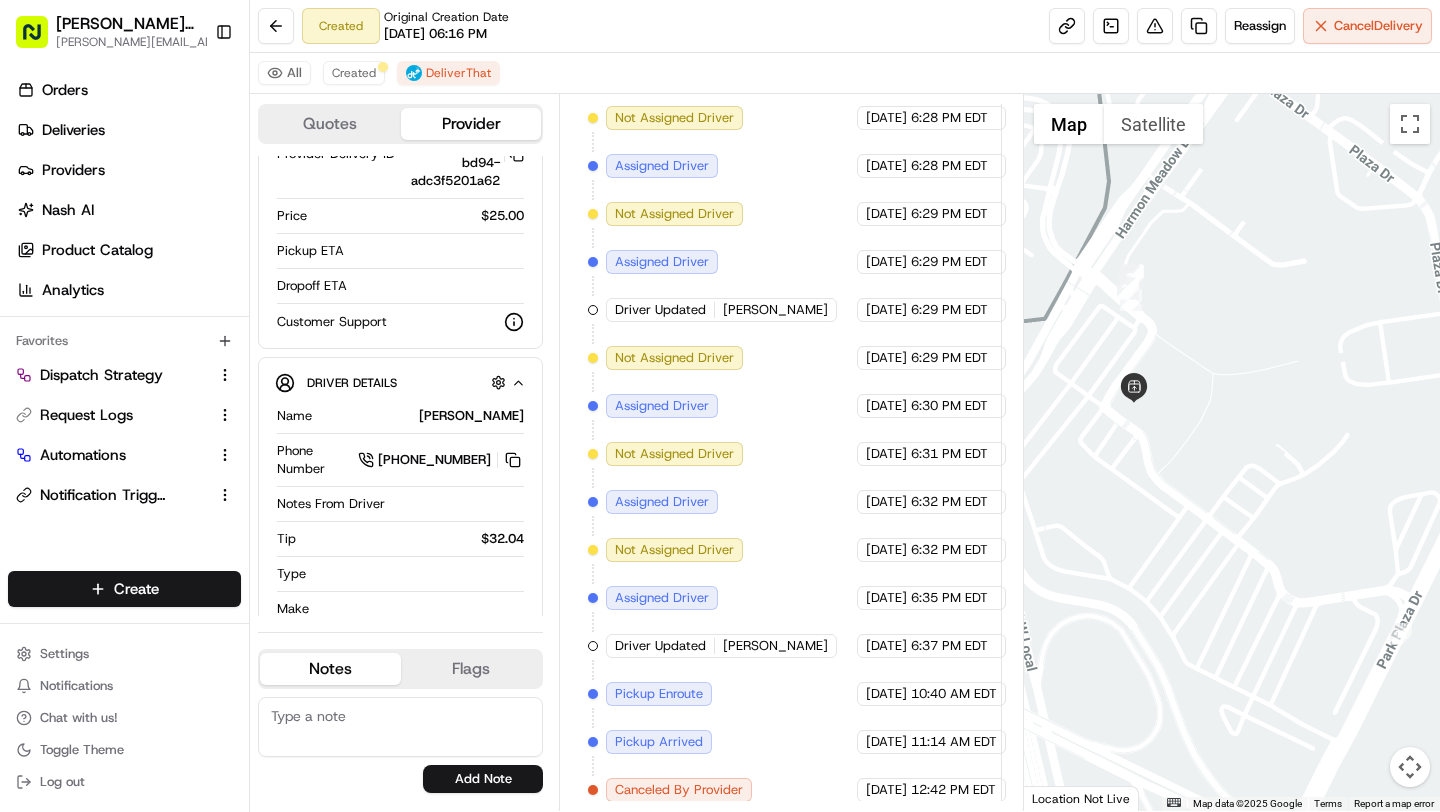 drag, startPoint x: 1173, startPoint y: 244, endPoint x: 1199, endPoint y: 649, distance: 405.8337 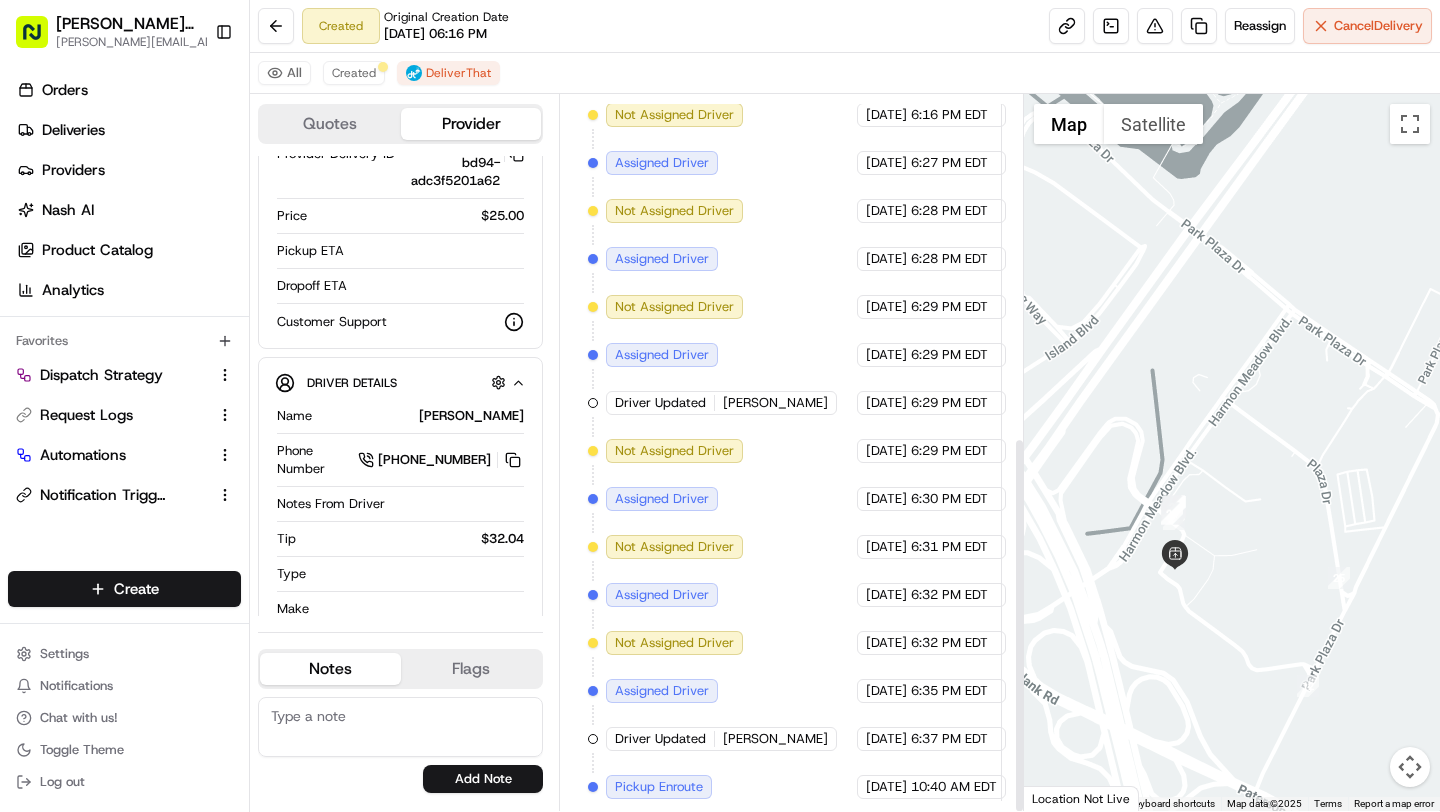 scroll, scrollTop: 651, scrollLeft: 18, axis: both 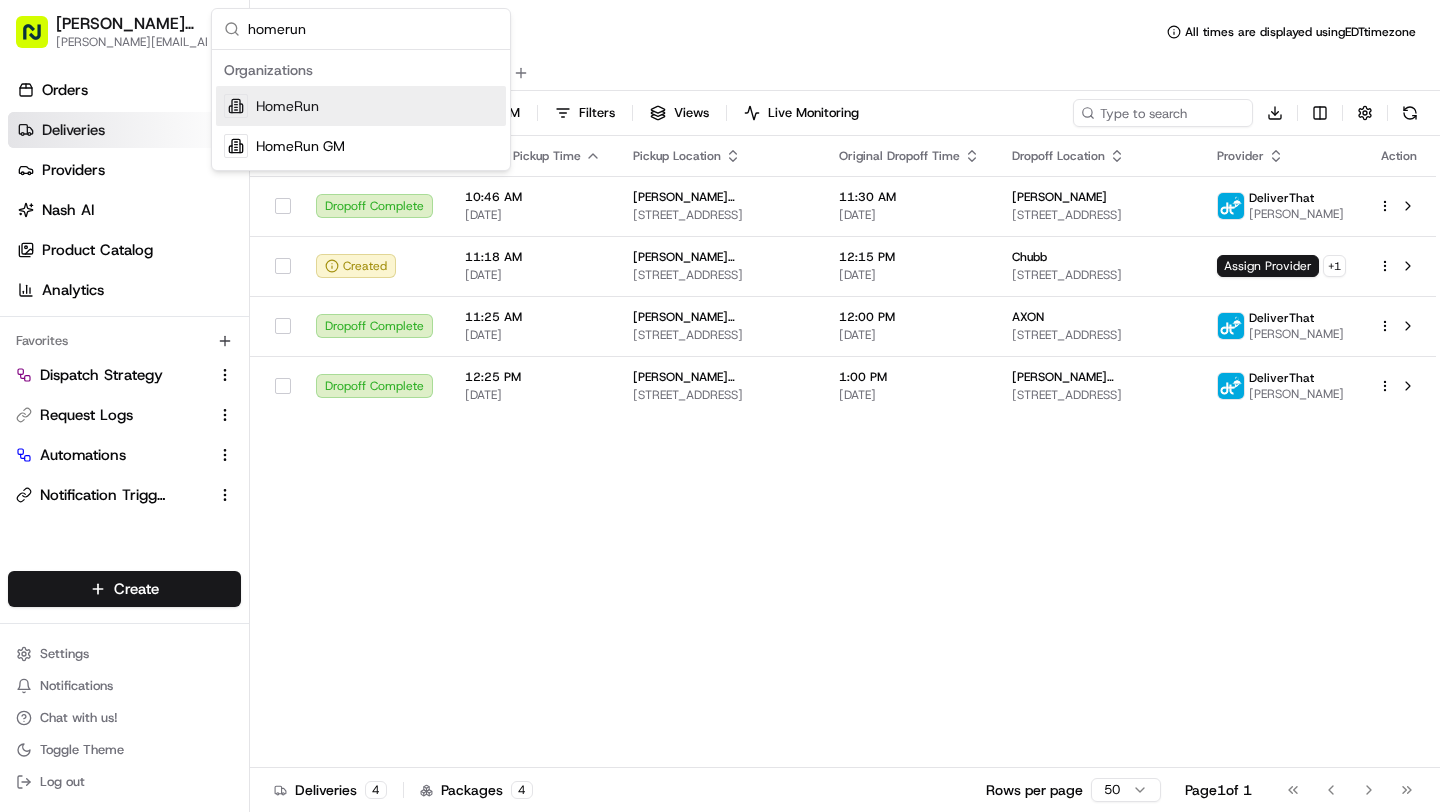 type on "homerun" 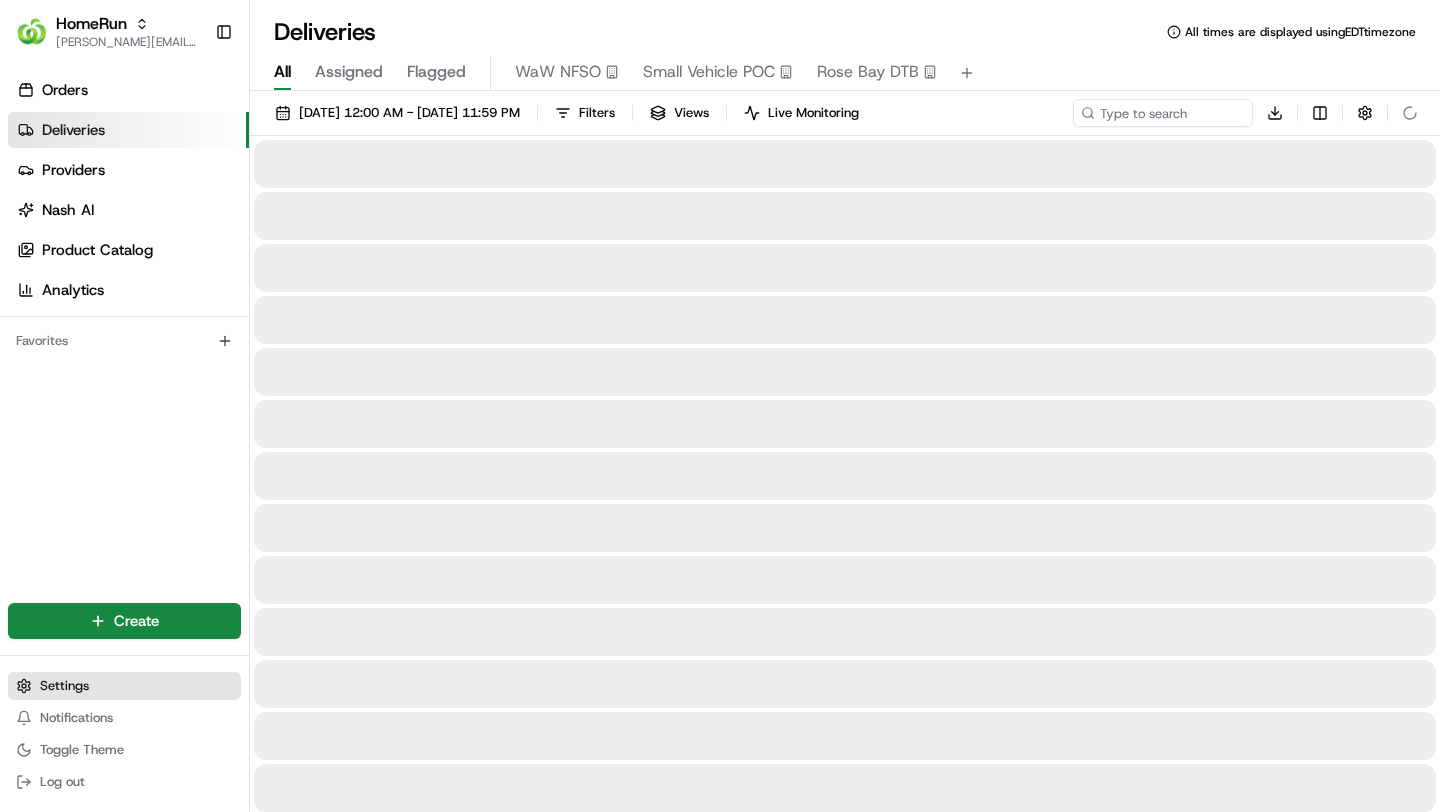 click on "Settings" at bounding box center (64, 686) 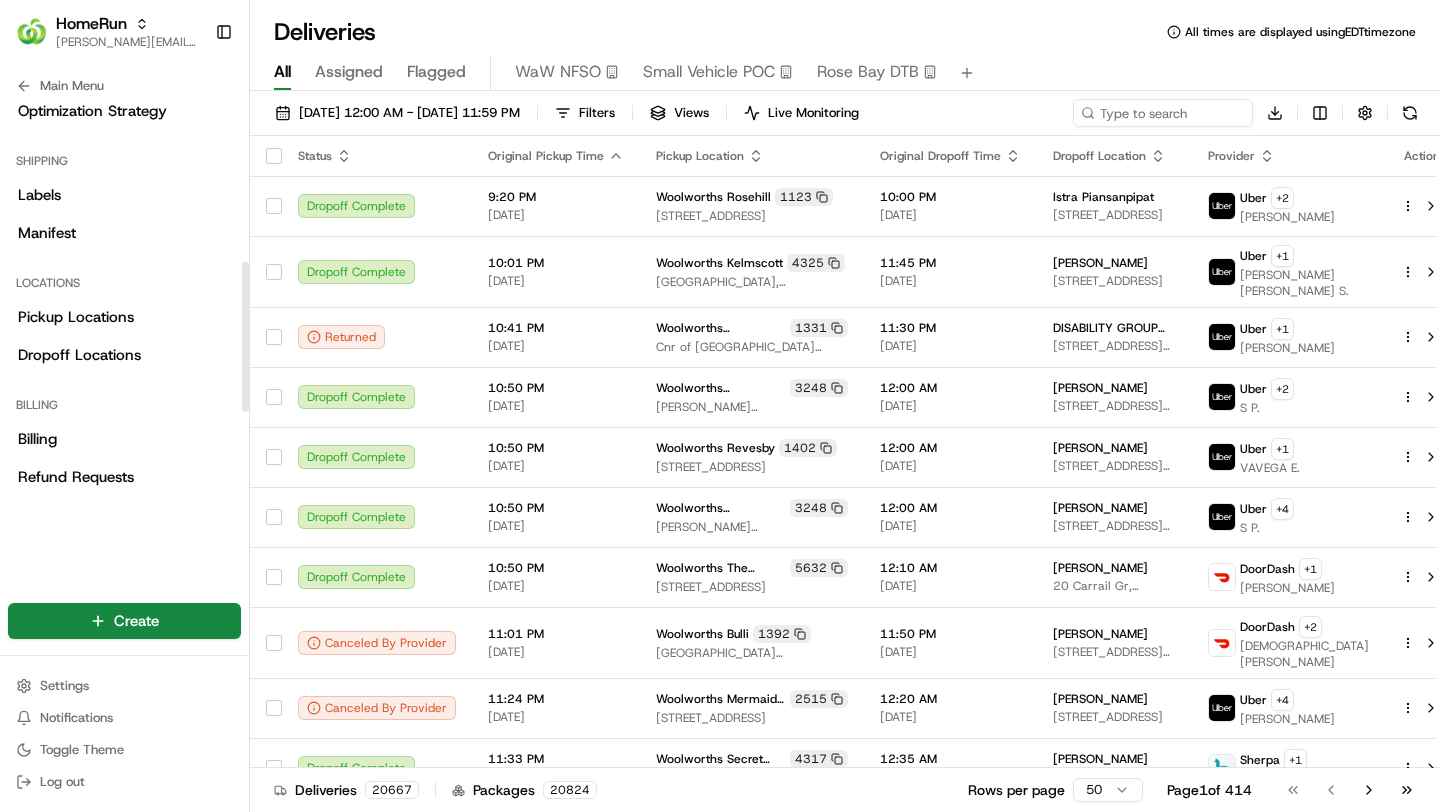 scroll, scrollTop: 450, scrollLeft: 0, axis: vertical 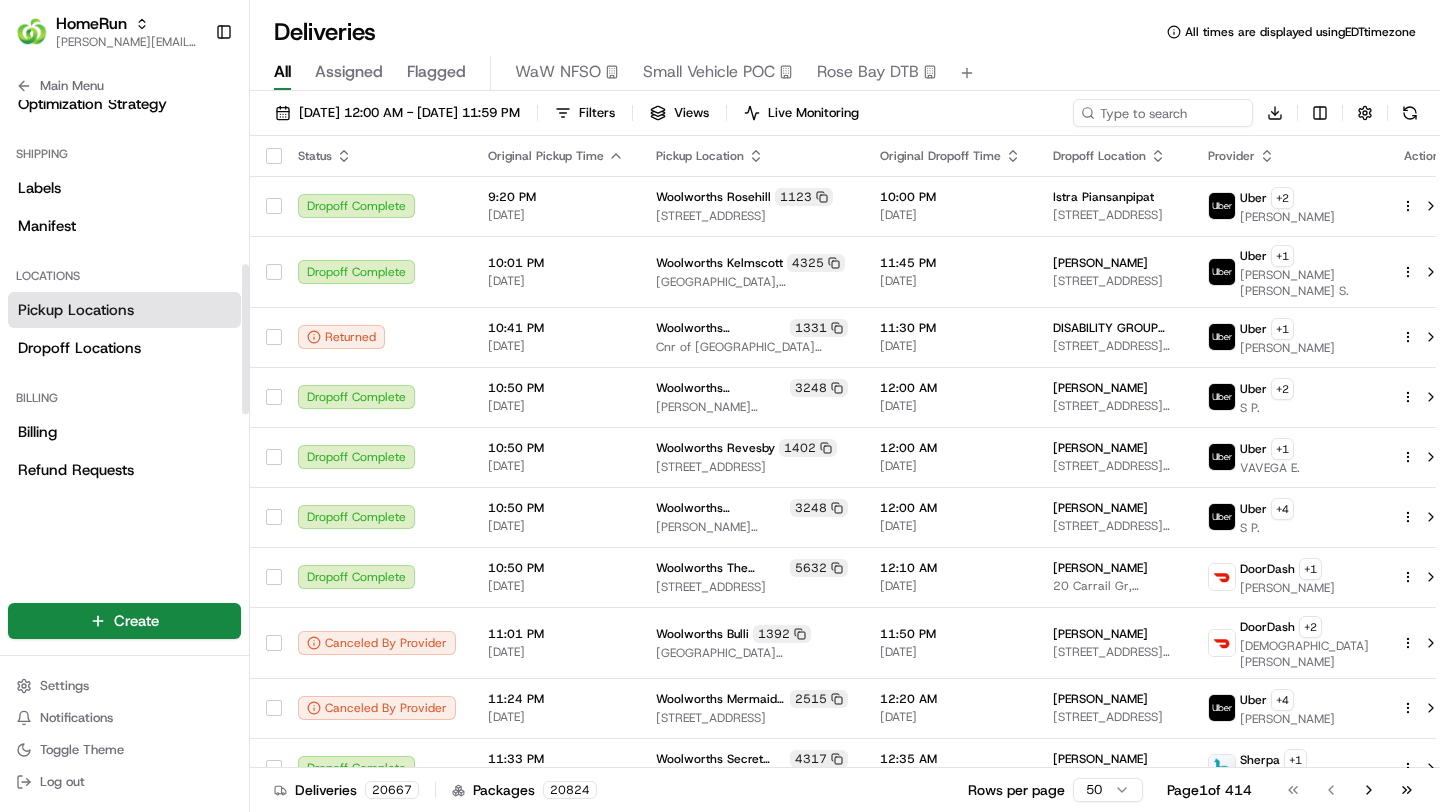 click on "Pickup Locations" at bounding box center (76, 310) 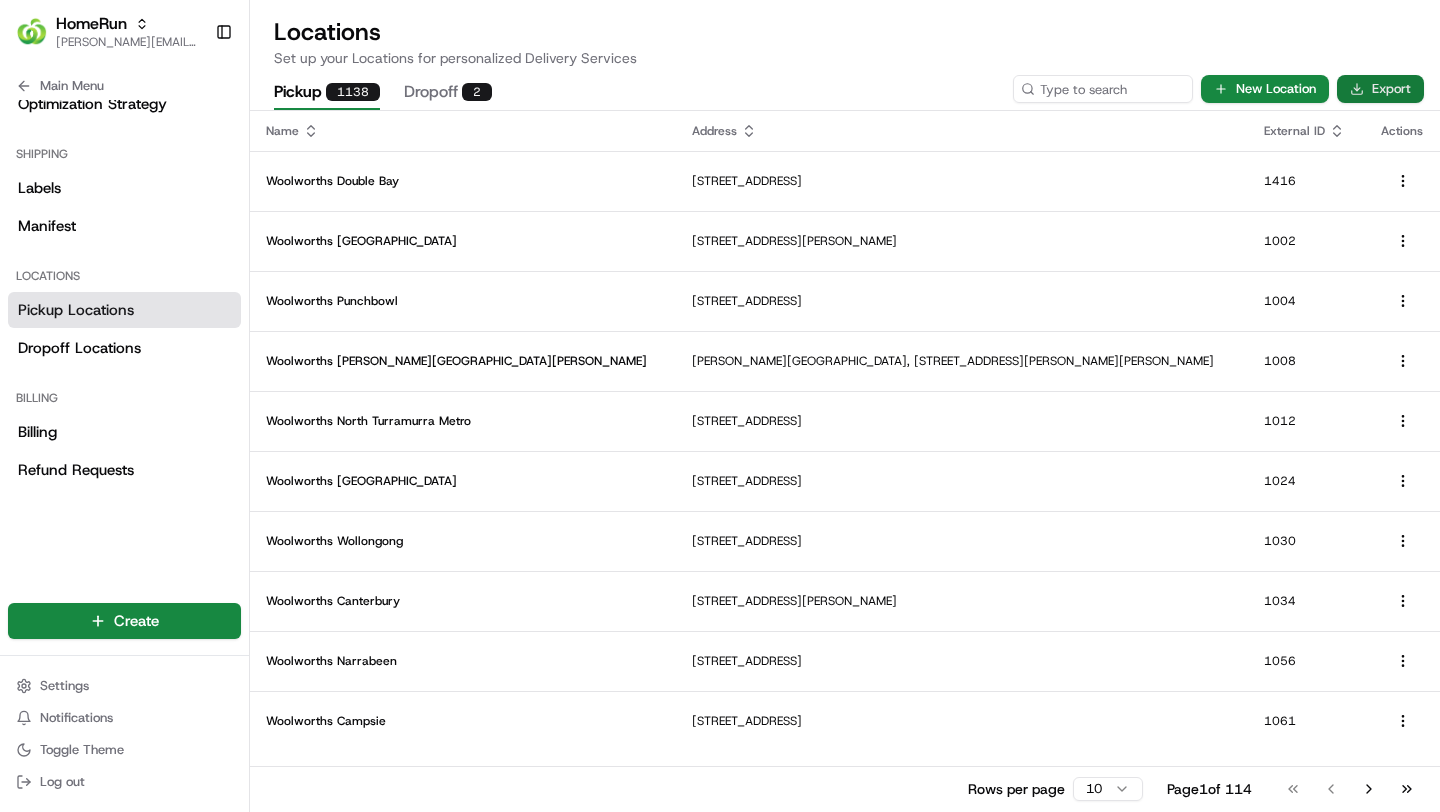 click on "Export" at bounding box center (1380, 89) 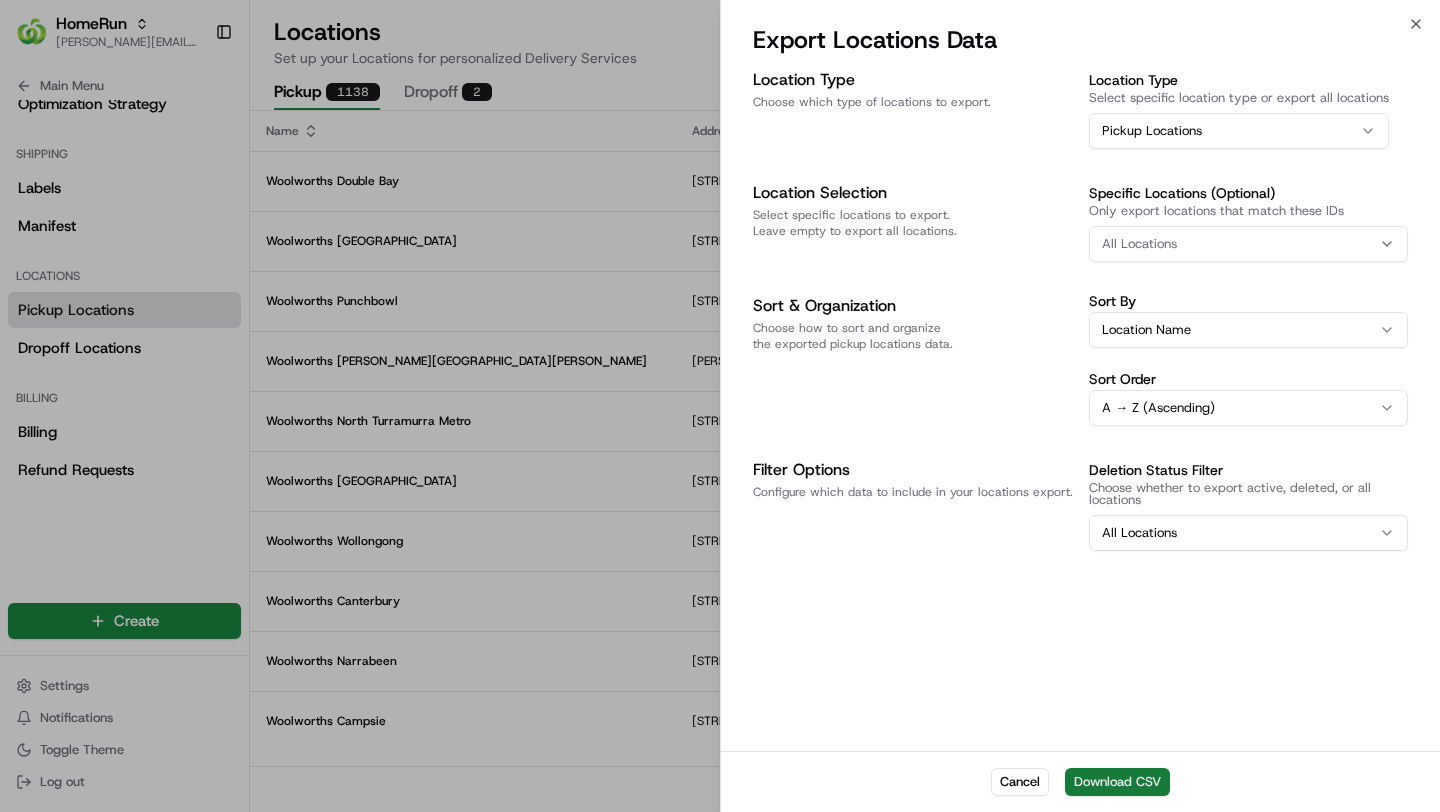 click on "Download CSV" at bounding box center [1117, 782] 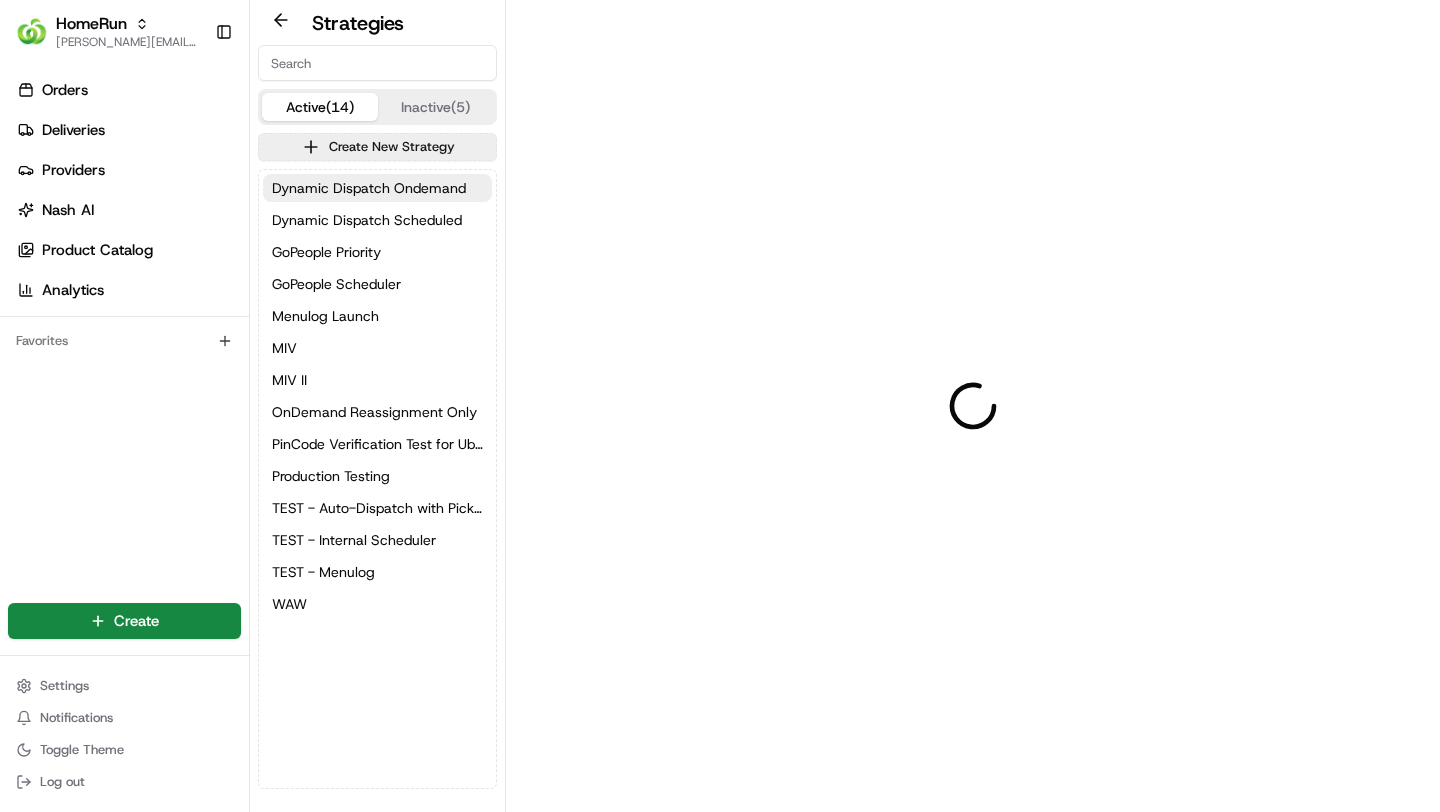 scroll, scrollTop: 0, scrollLeft: 0, axis: both 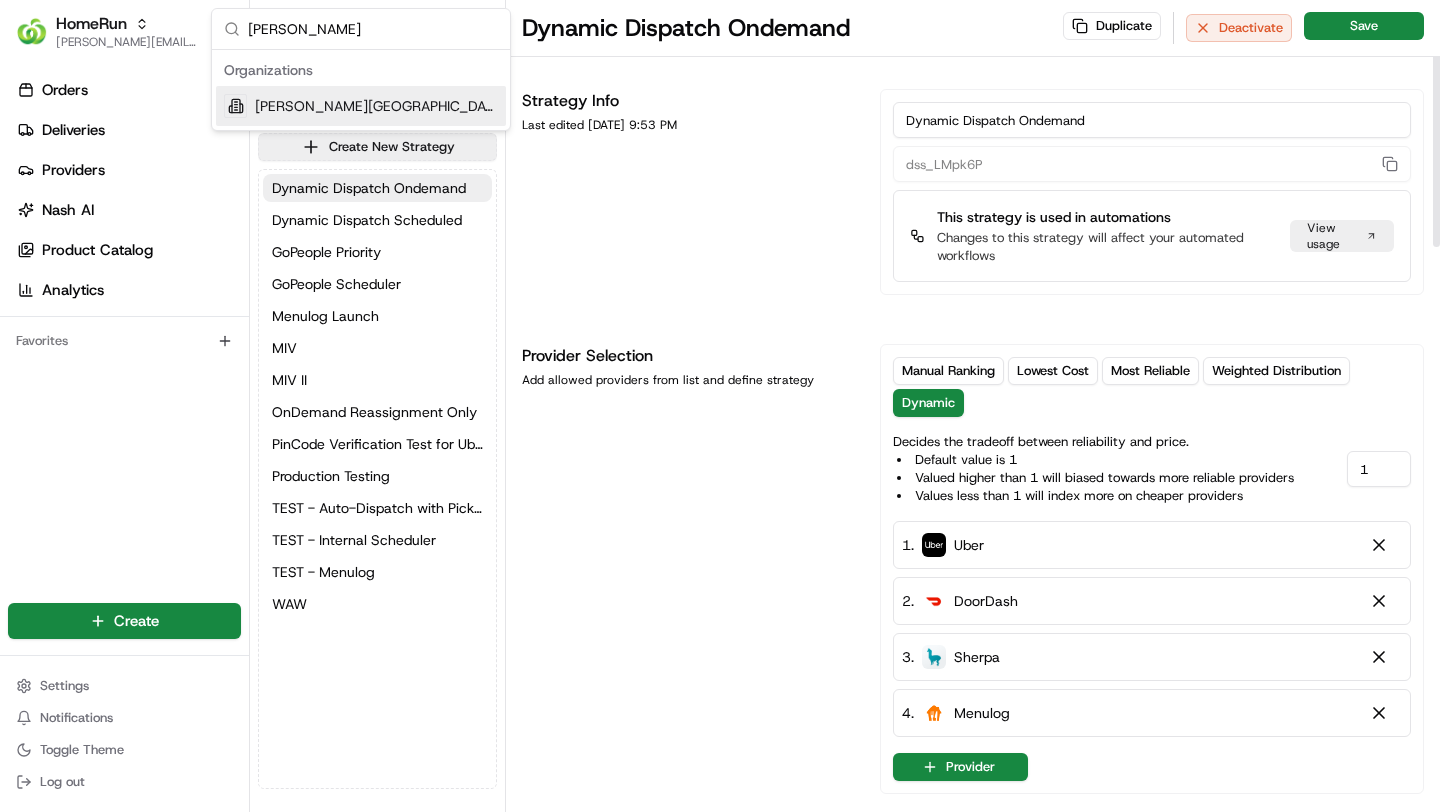 type on "[PERSON_NAME]" 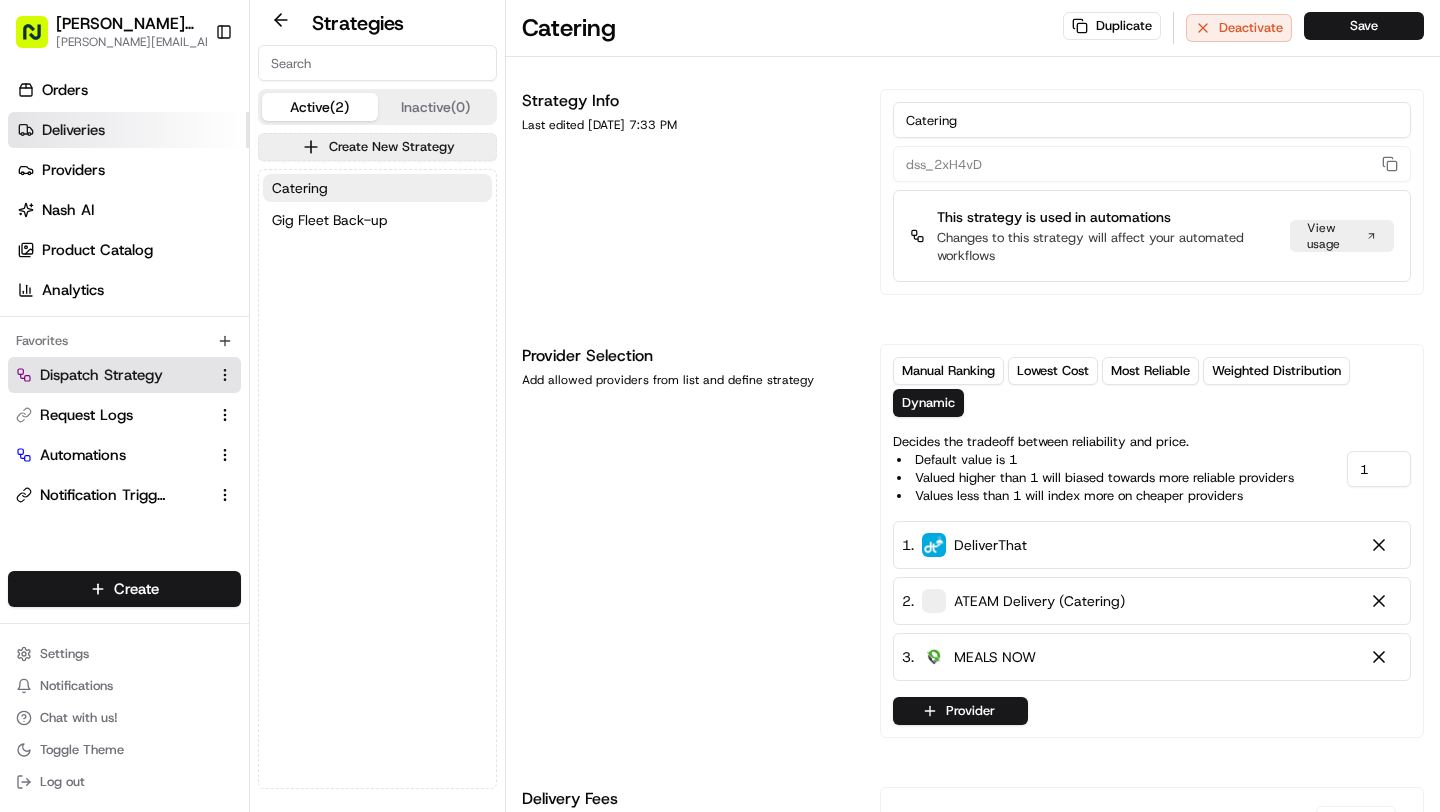 click on "Deliveries" at bounding box center [128, 130] 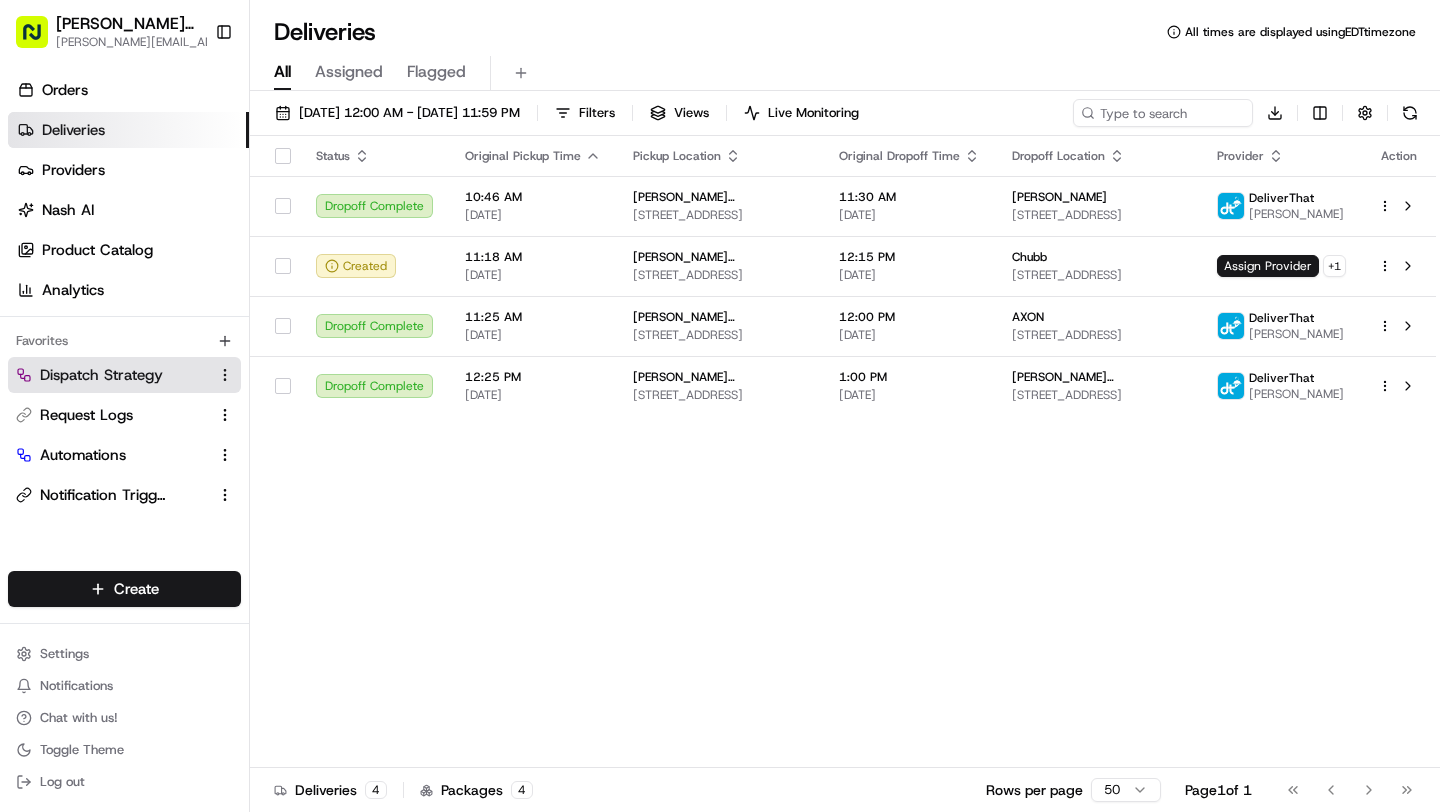 click on "Dispatch Strategy" at bounding box center [124, 375] 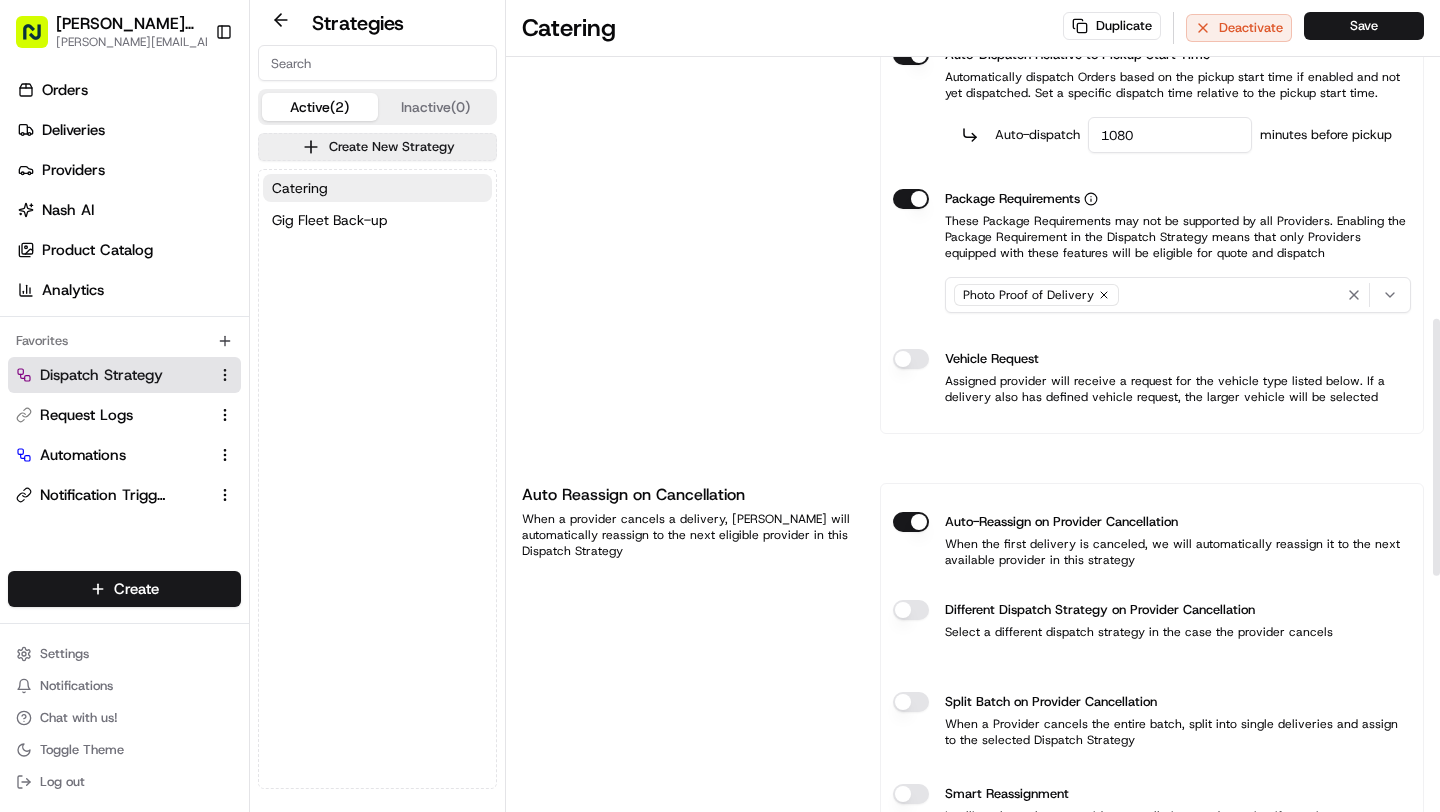 scroll, scrollTop: 1114, scrollLeft: 0, axis: vertical 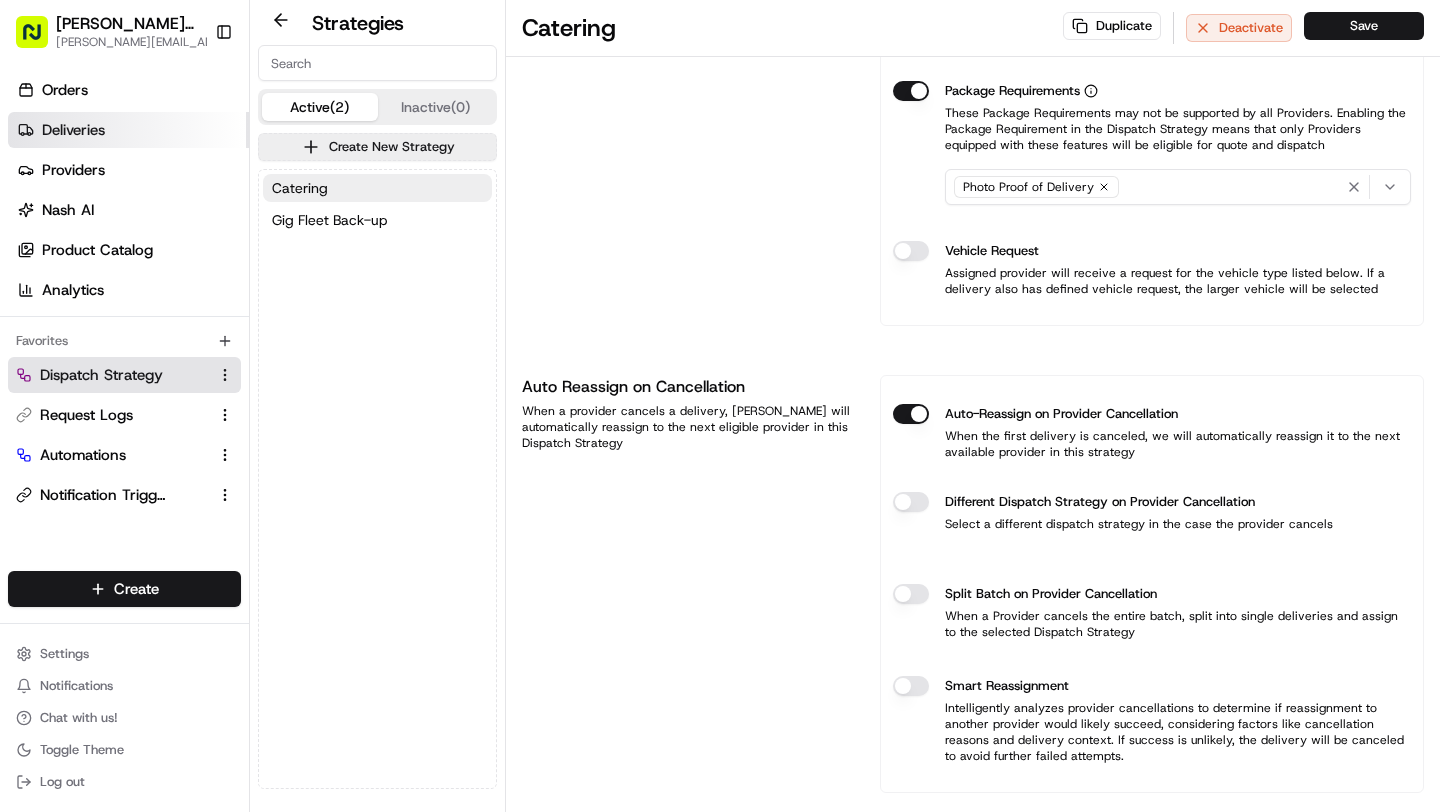 click on "Deliveries" at bounding box center [128, 130] 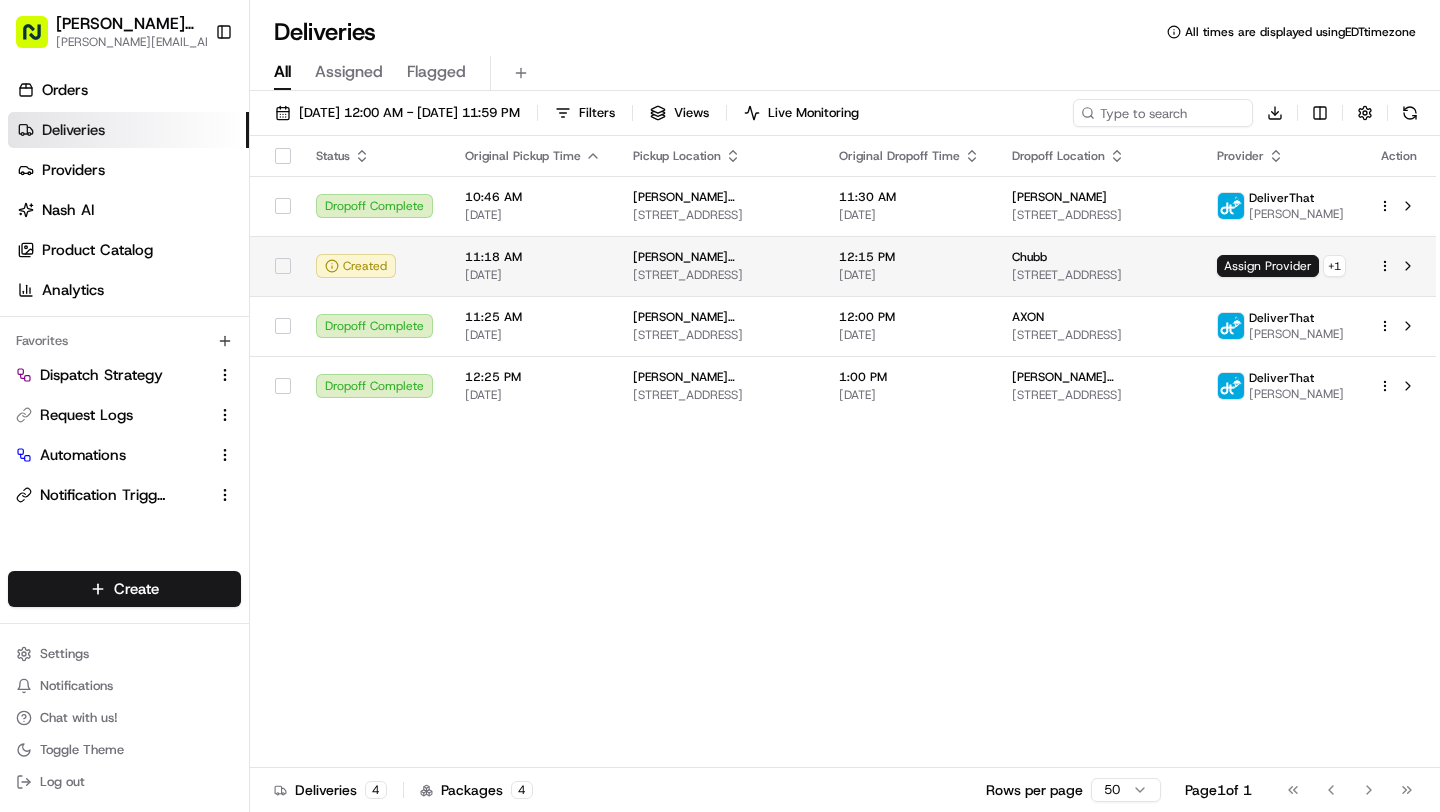 click on "12:15 PM [DATE]" at bounding box center [909, 266] 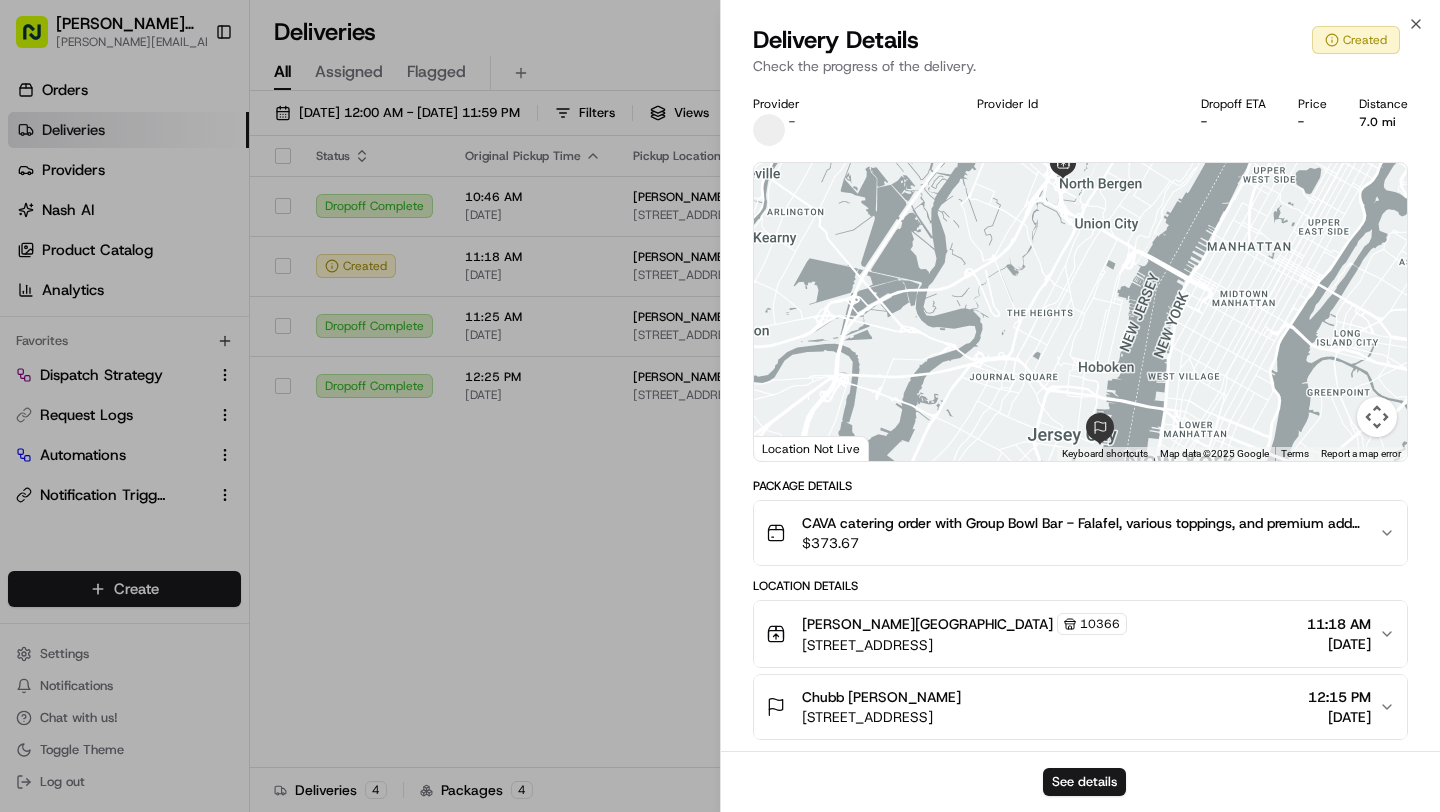 click on "See details" at bounding box center (1080, 781) 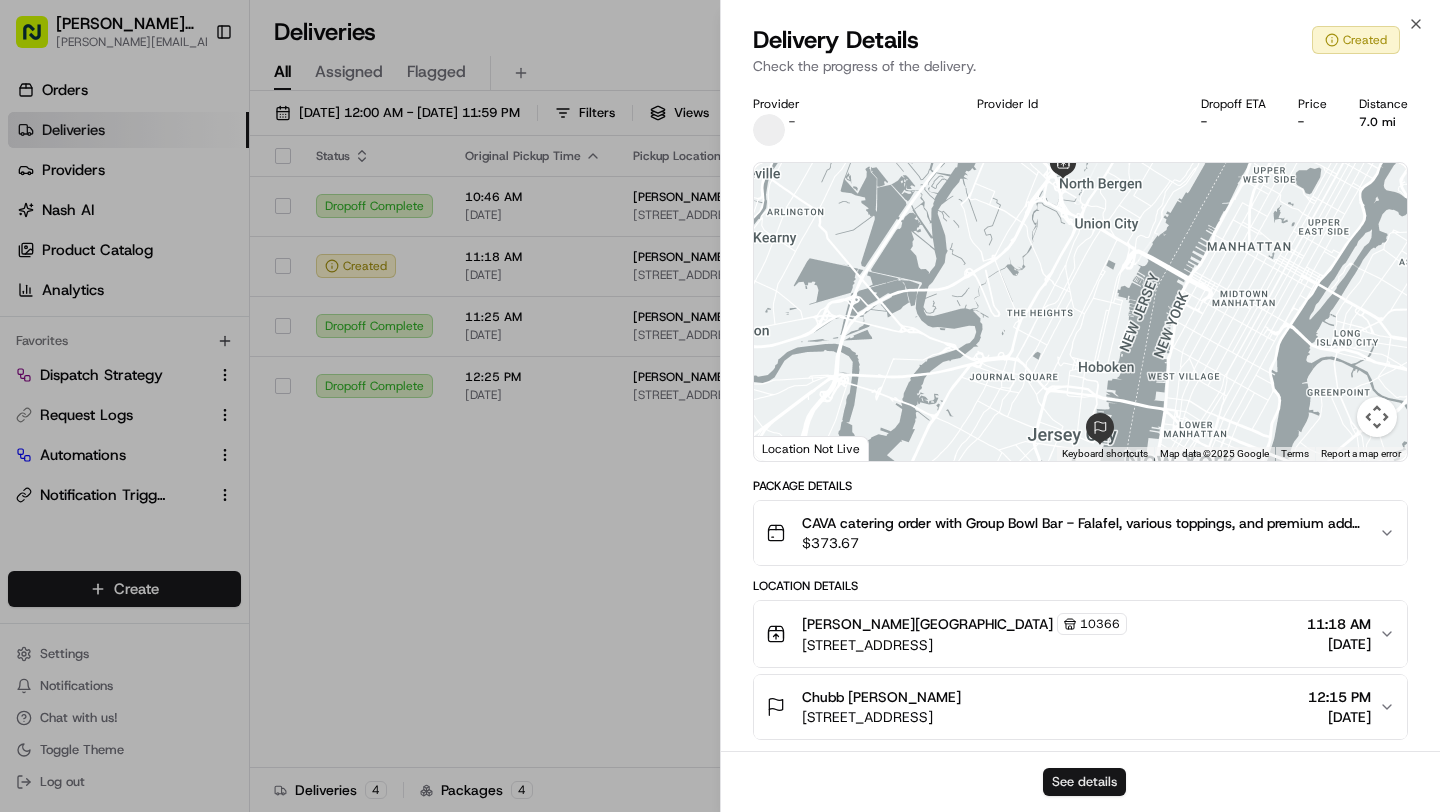click on "See details" at bounding box center [1084, 782] 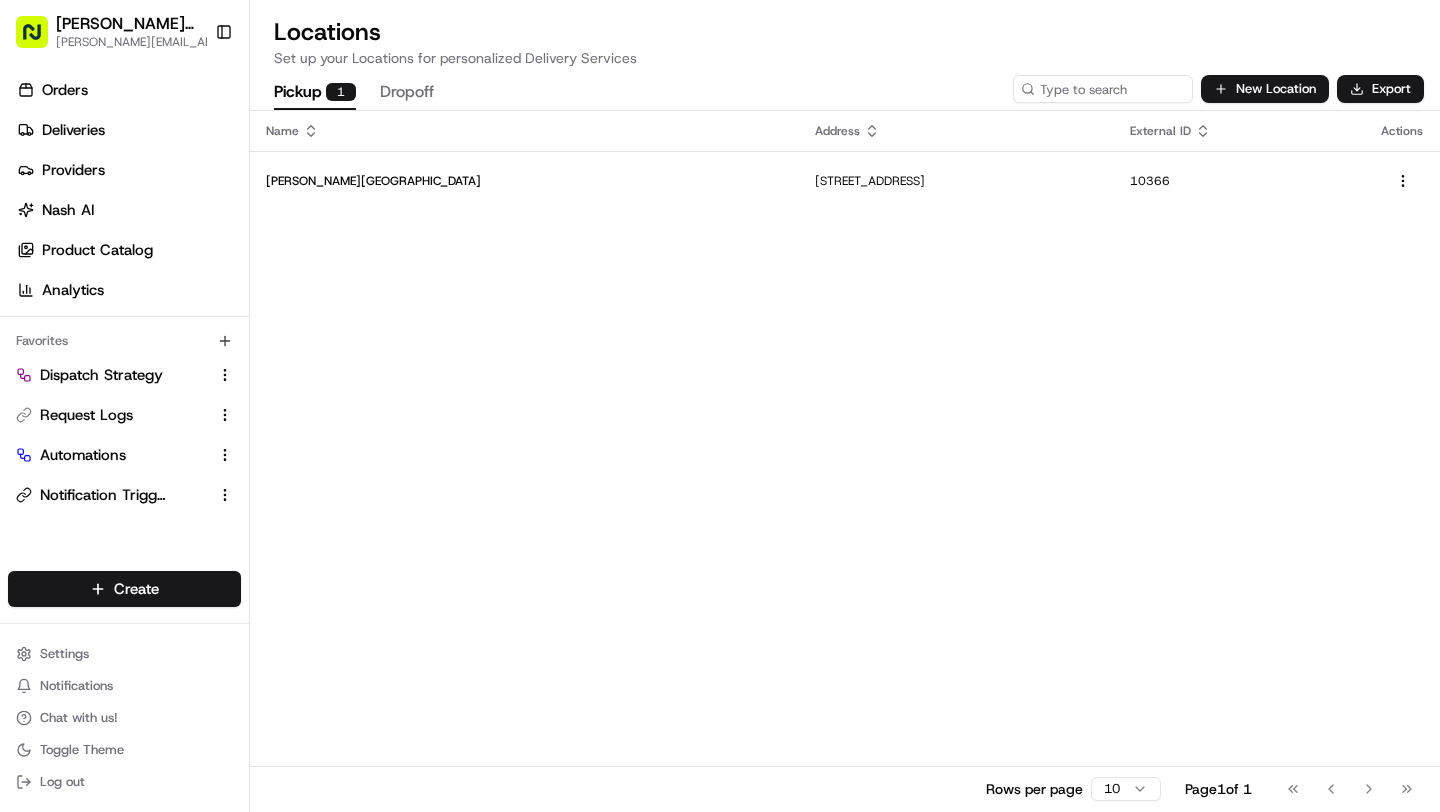 scroll, scrollTop: 0, scrollLeft: 0, axis: both 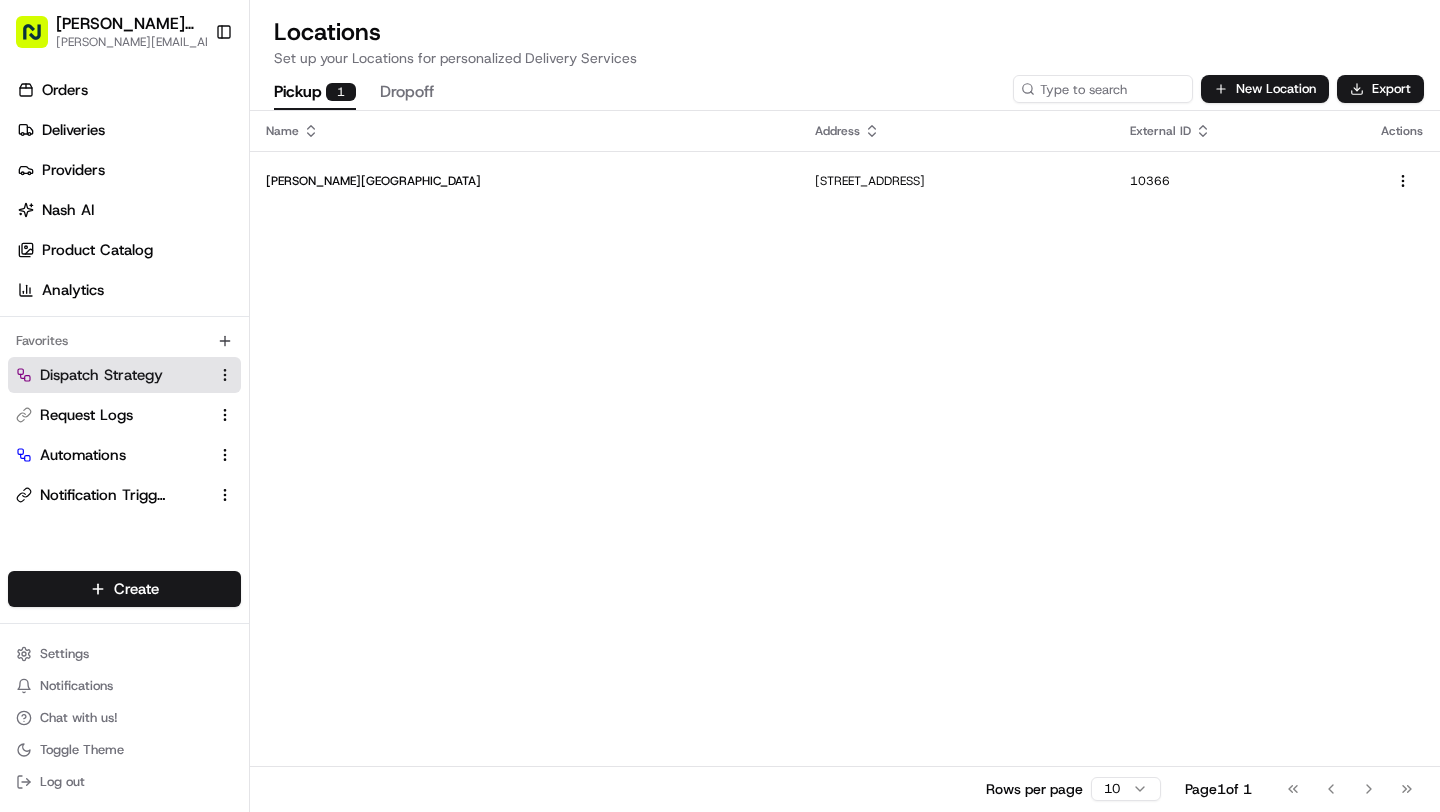 click on "Dispatch Strategy" at bounding box center (124, 375) 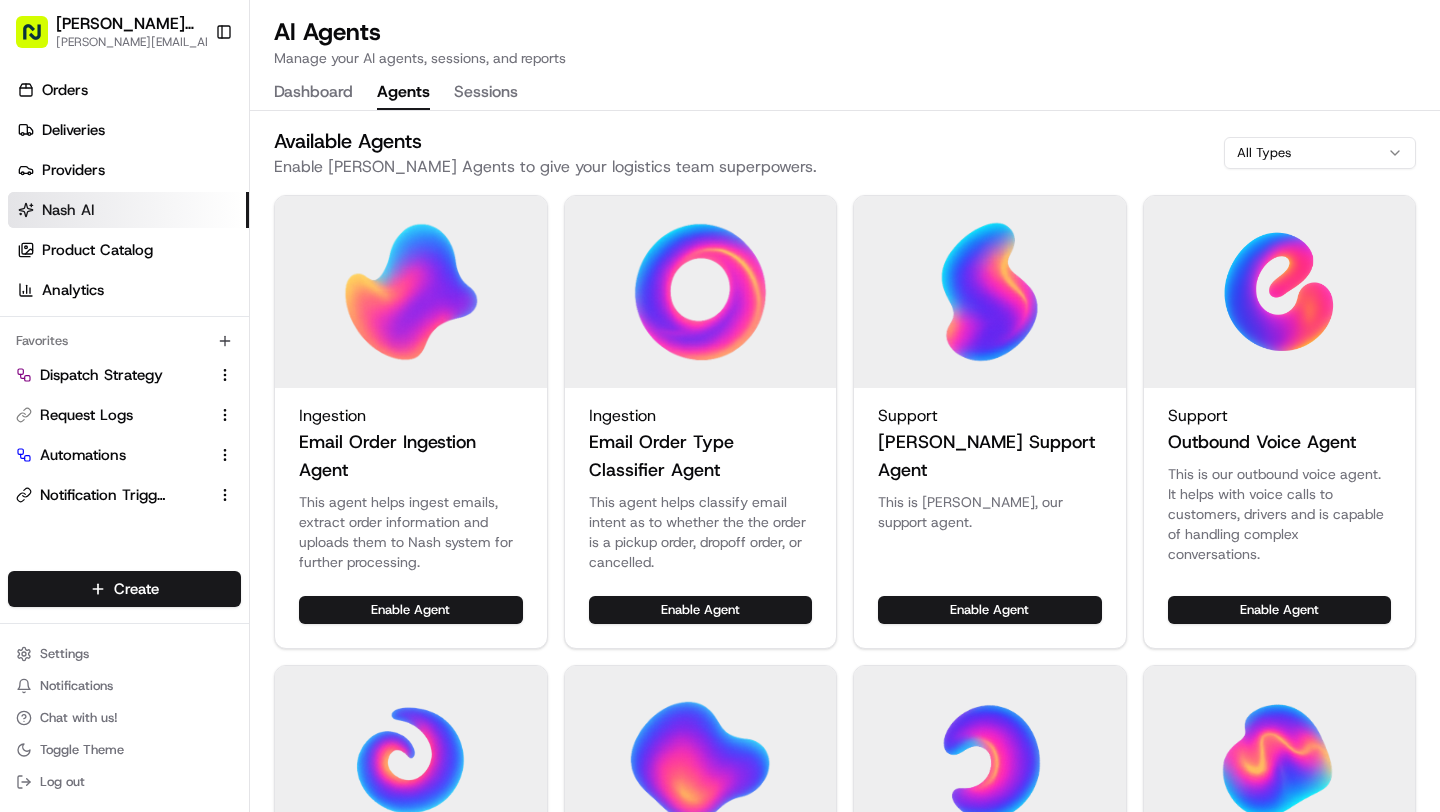 scroll, scrollTop: 0, scrollLeft: 0, axis: both 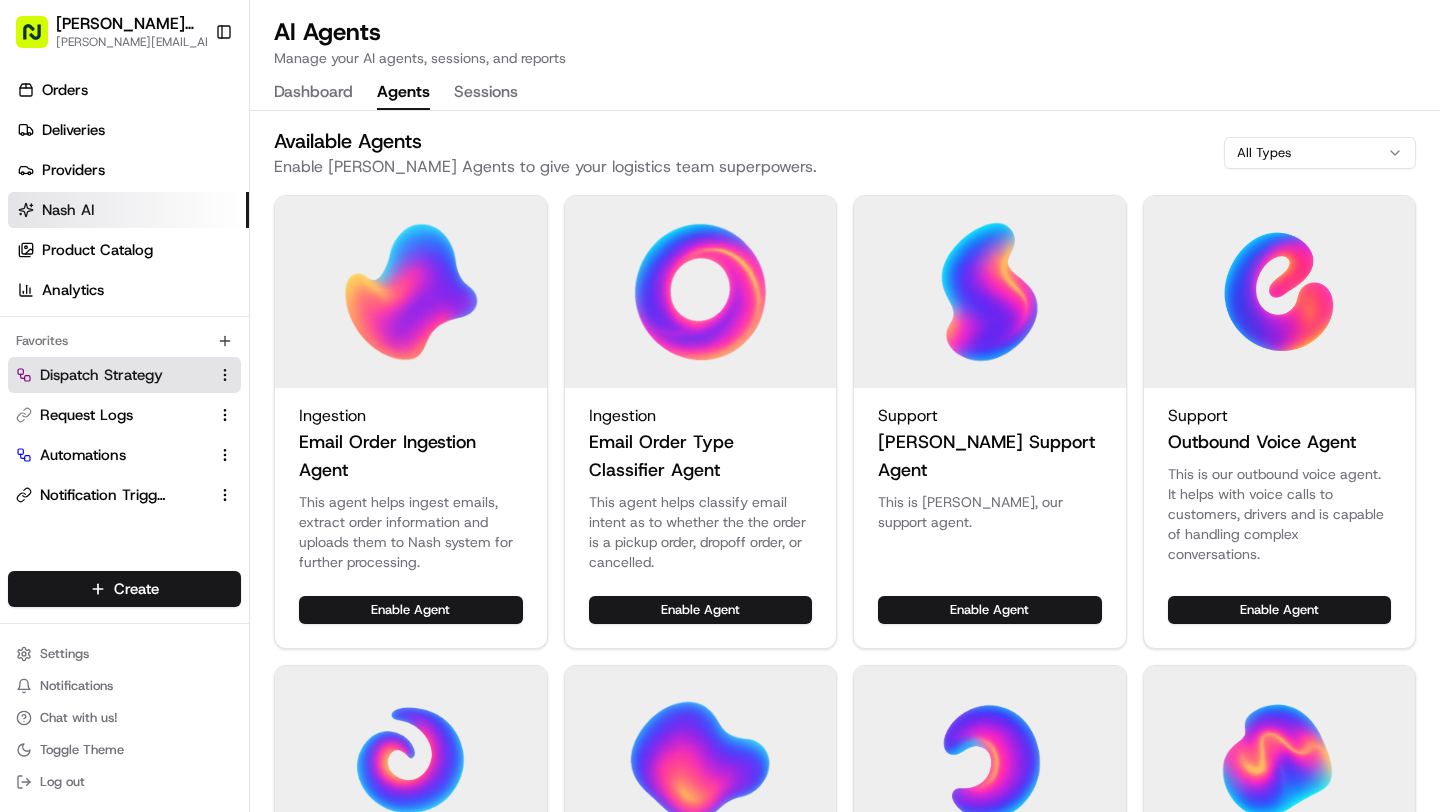 click on "Dispatch Strategy" at bounding box center [124, 375] 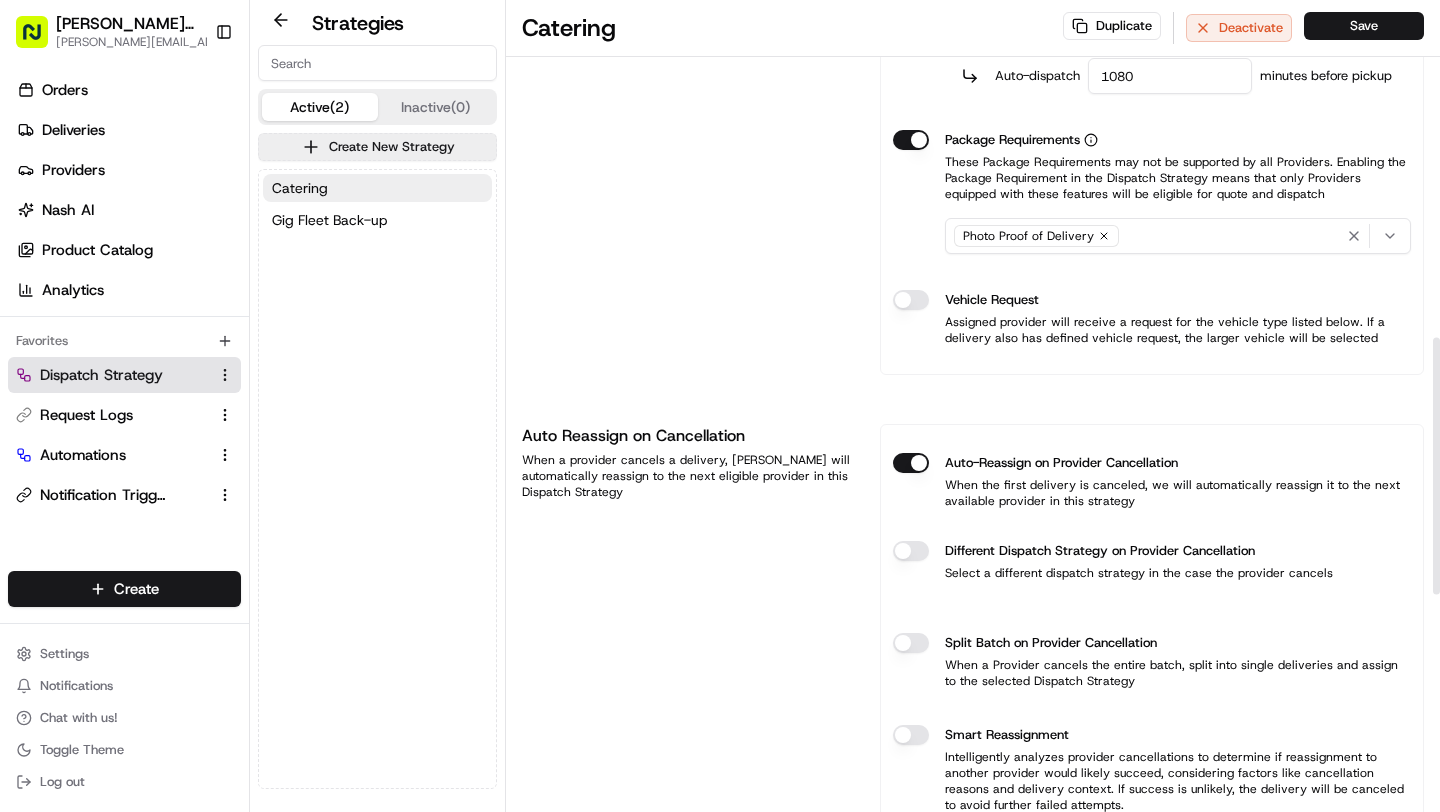scroll, scrollTop: 1239, scrollLeft: 0, axis: vertical 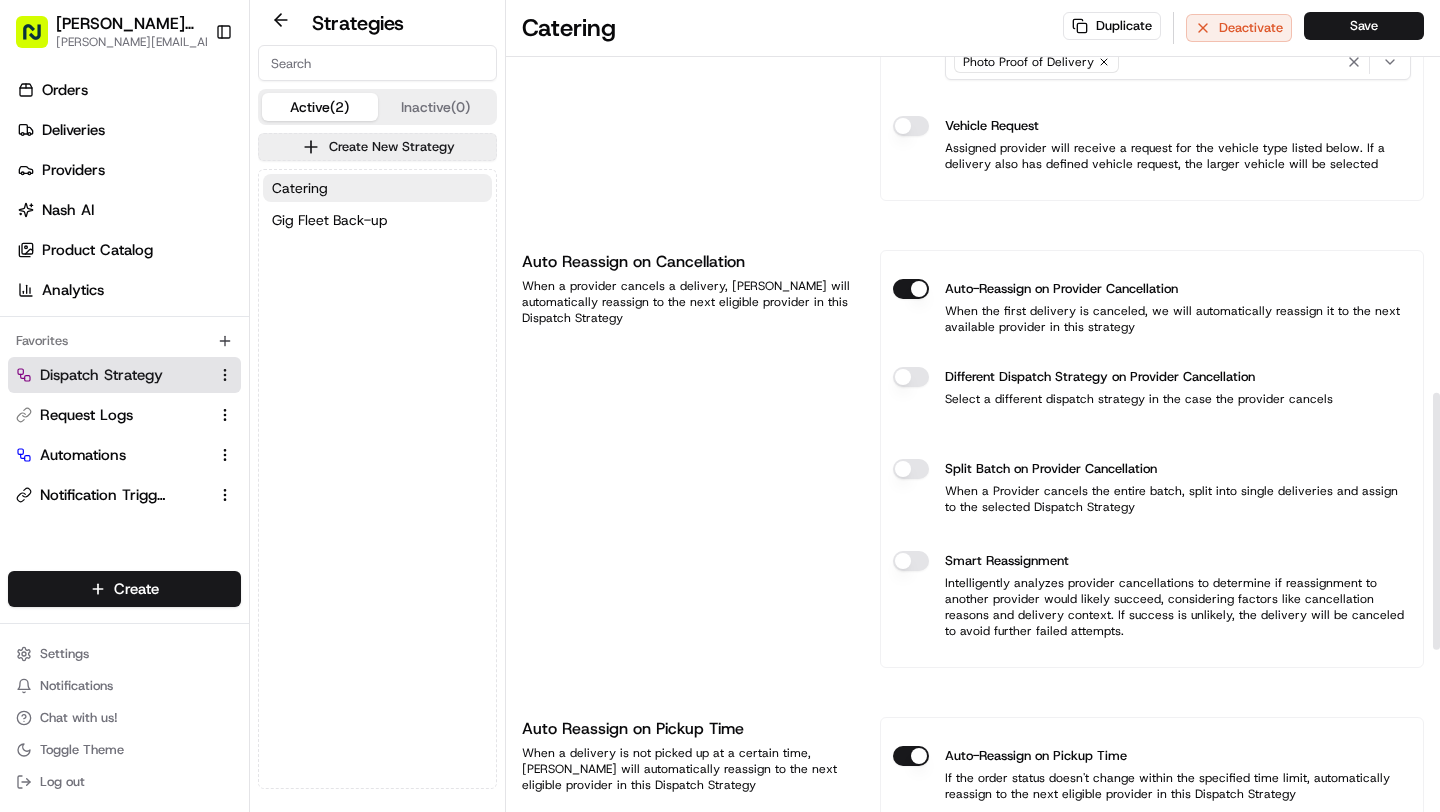 click on "Different Dispatch Strategy on Provider Cancellation" at bounding box center [911, 377] 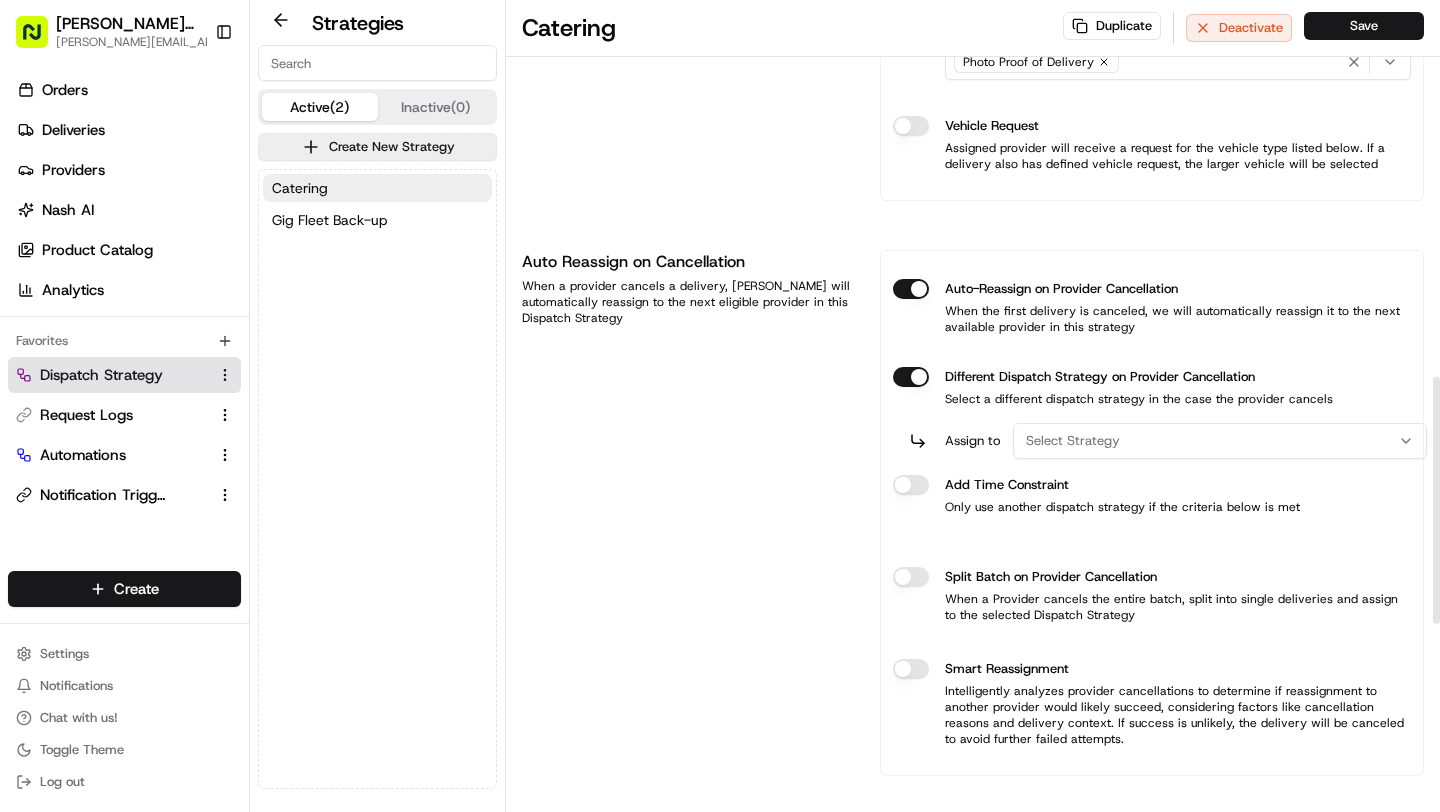click on "Select Strategy" at bounding box center (1073, 441) 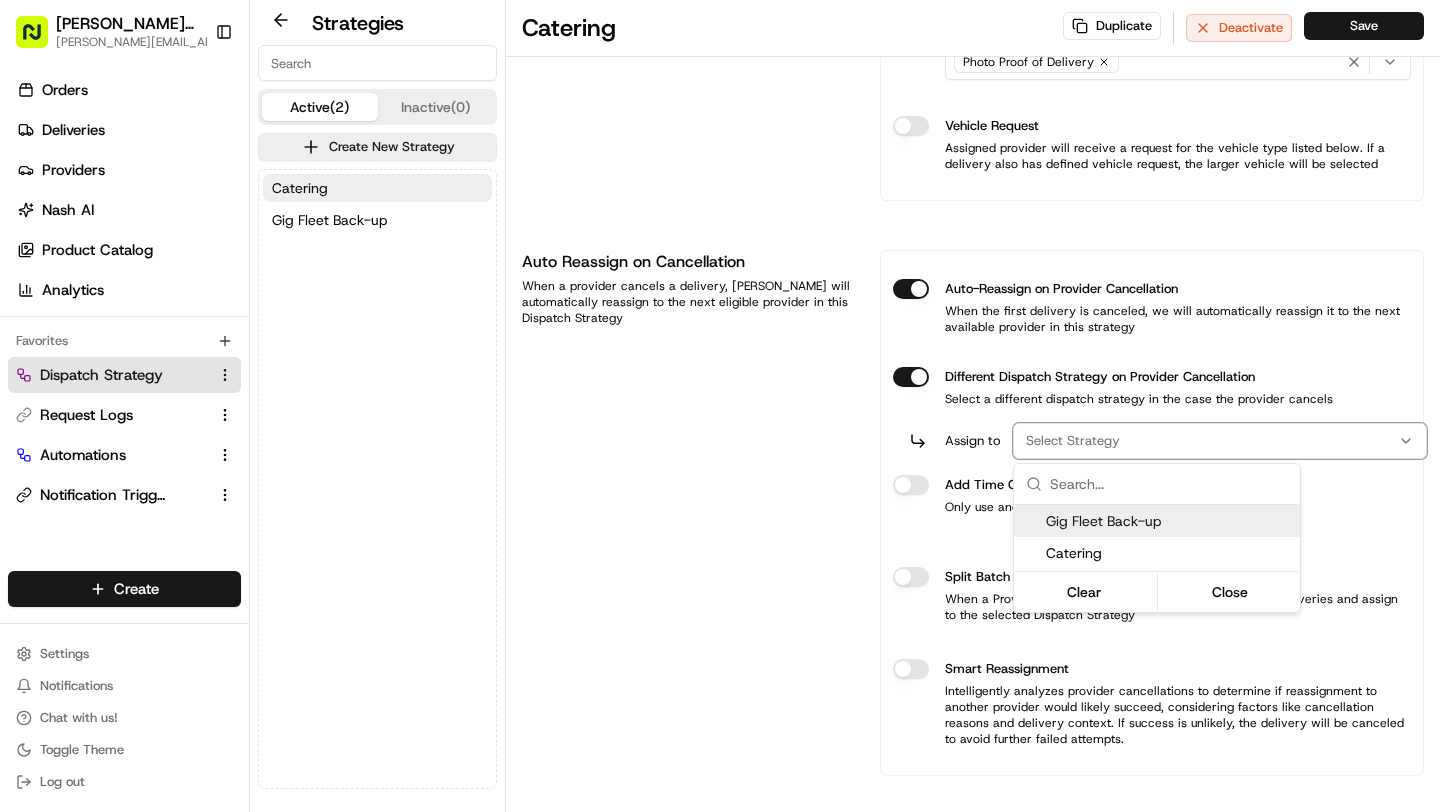 click on "Gig Fleet Back-up" at bounding box center (1169, 521) 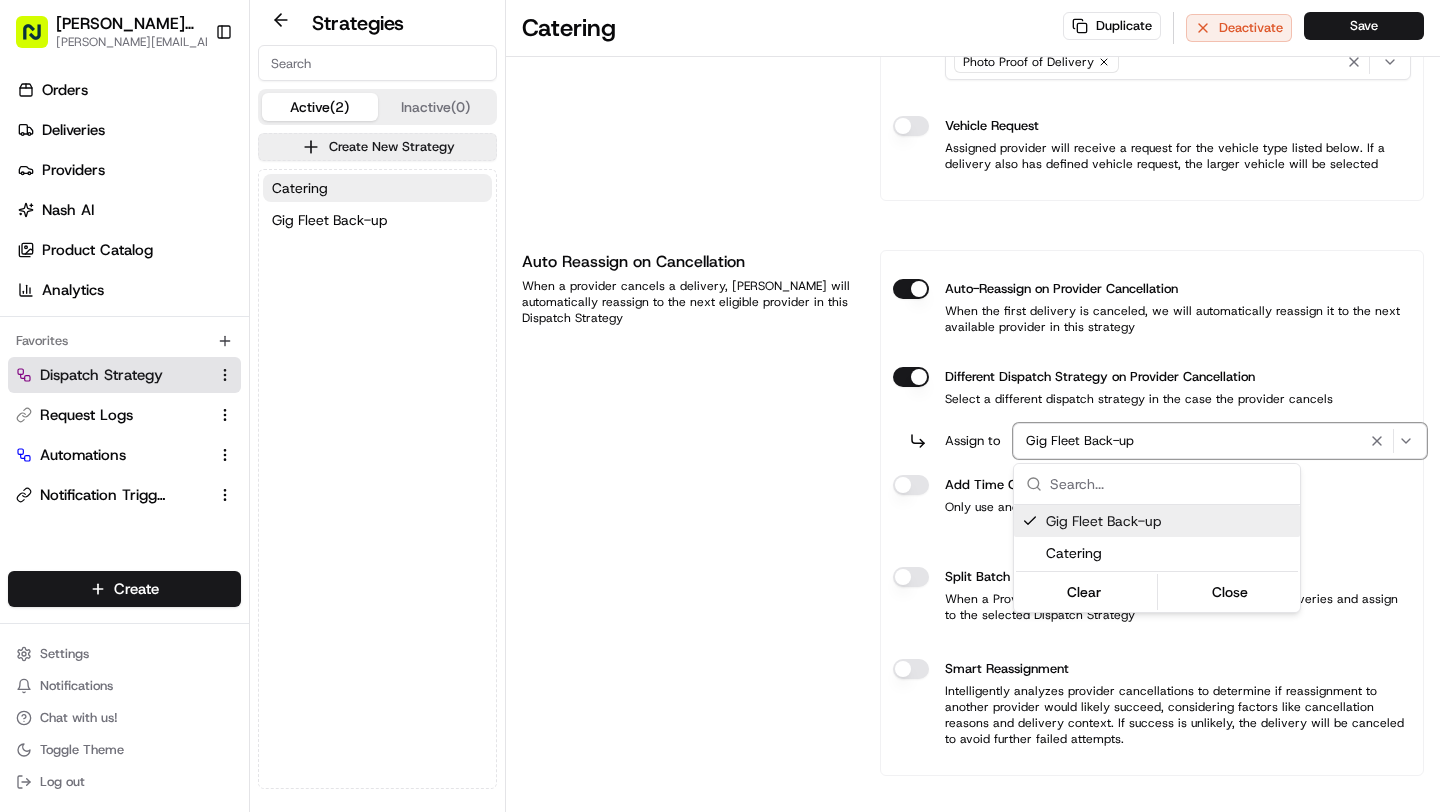 click on "Cava - Harmon Meadow brittany@usenash.com Toggle Sidebar Orders Deliveries Providers Nash AI Product Catalog Analytics Favorites Dispatch Strategy Request Logs Automations Notification Triggers Main Menu Members & Organization Organization Users Roles Preferences Customization Portal Tracking Orchestration Automations Dispatch Strategy Optimization Strategy Shipping Labels Manifest Locations Pickup Locations Dropoff Locations Billing Billing Refund Requests Integrations Notification Triggers Webhooks API Keys Request Logs Other Feature Flags Create Settings Notifications Chat with us! Toggle Theme Log out Strategies Active  (2) Inactive  (0) Create New Strategy Catering Gig Fleet Back-up Catering Duplicate Deactivate Save Strategy Info Last edited Jun 15, 2025 7:33 PM Catering dss_2xH4vD This strategy is used in automations Changes to this strategy will affect your automated workflows View usage Provider Selection Add allowed providers from list and define strategy Manual Ranking Lowest Cost 1" at bounding box center [720, 406] 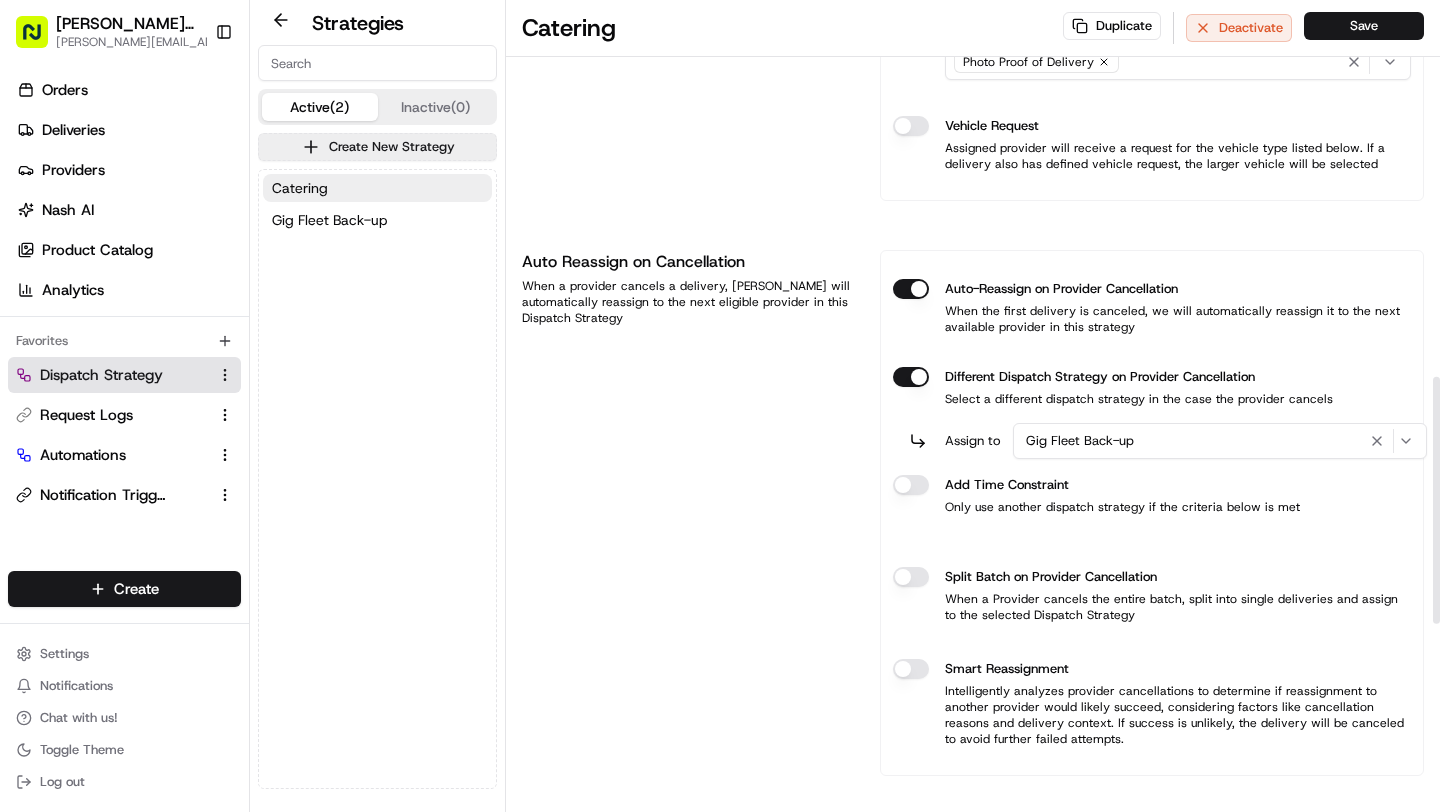 click on "Different Dispatch Strategy on Provider Cancellation" at bounding box center (911, 377) 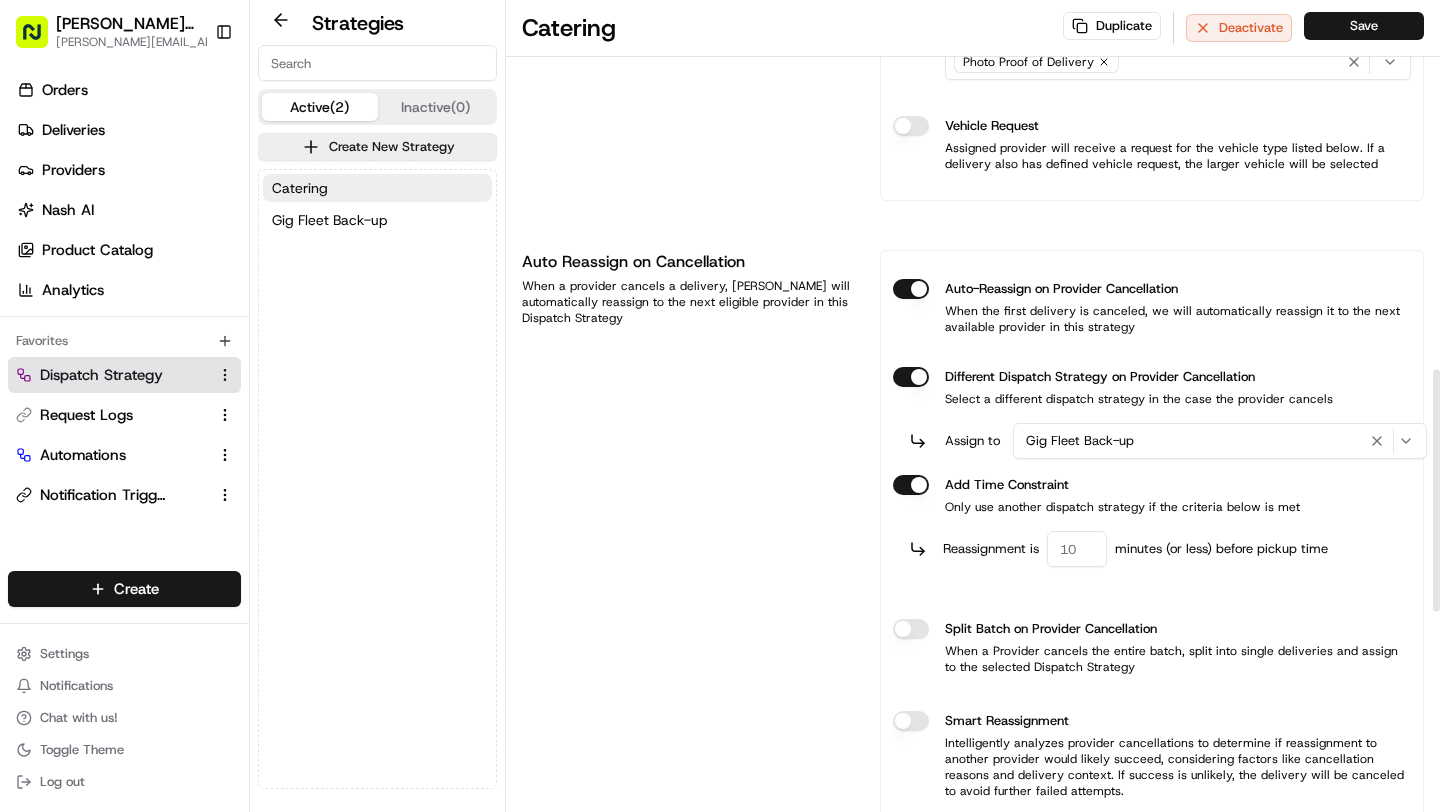 click at bounding box center (1077, 549) 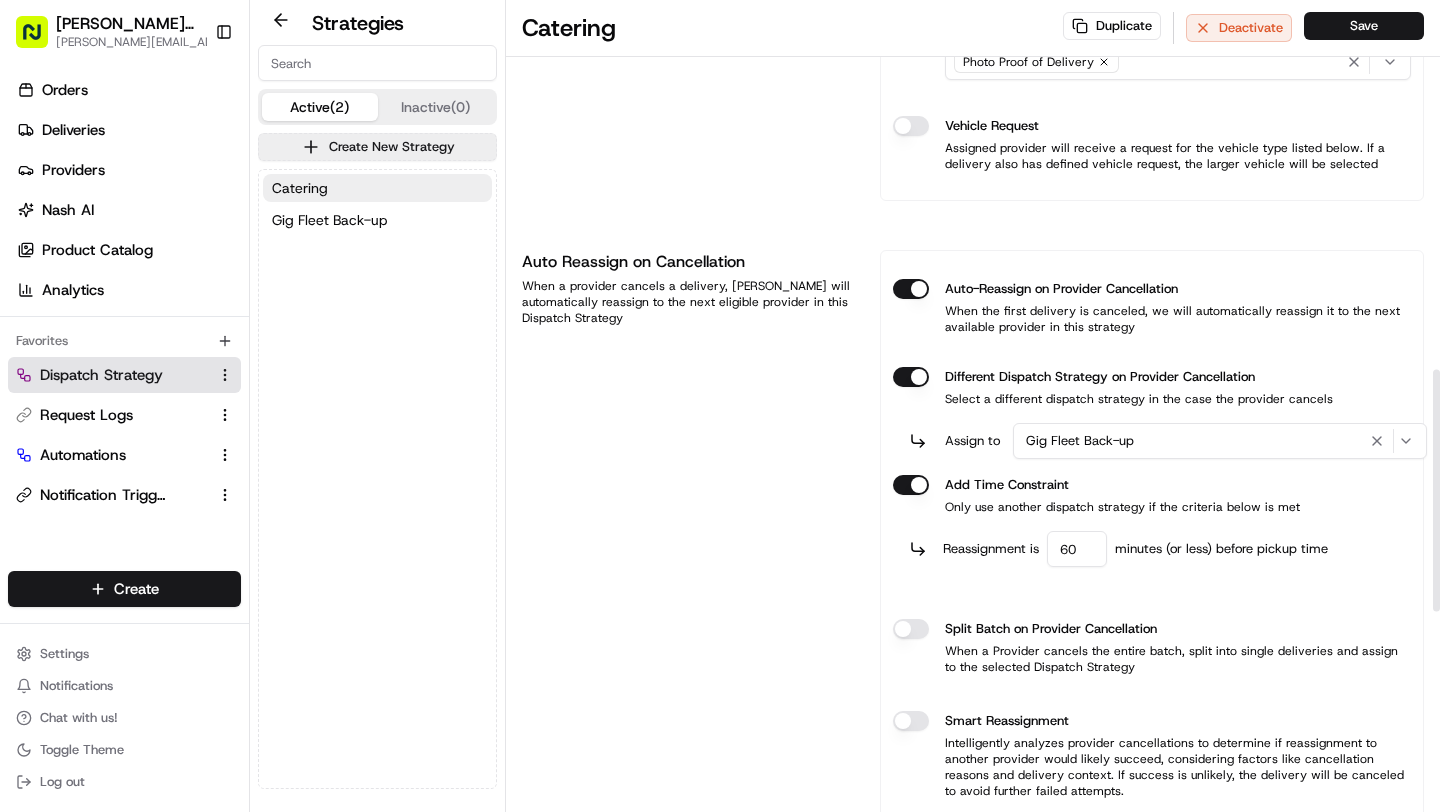 type on "60" 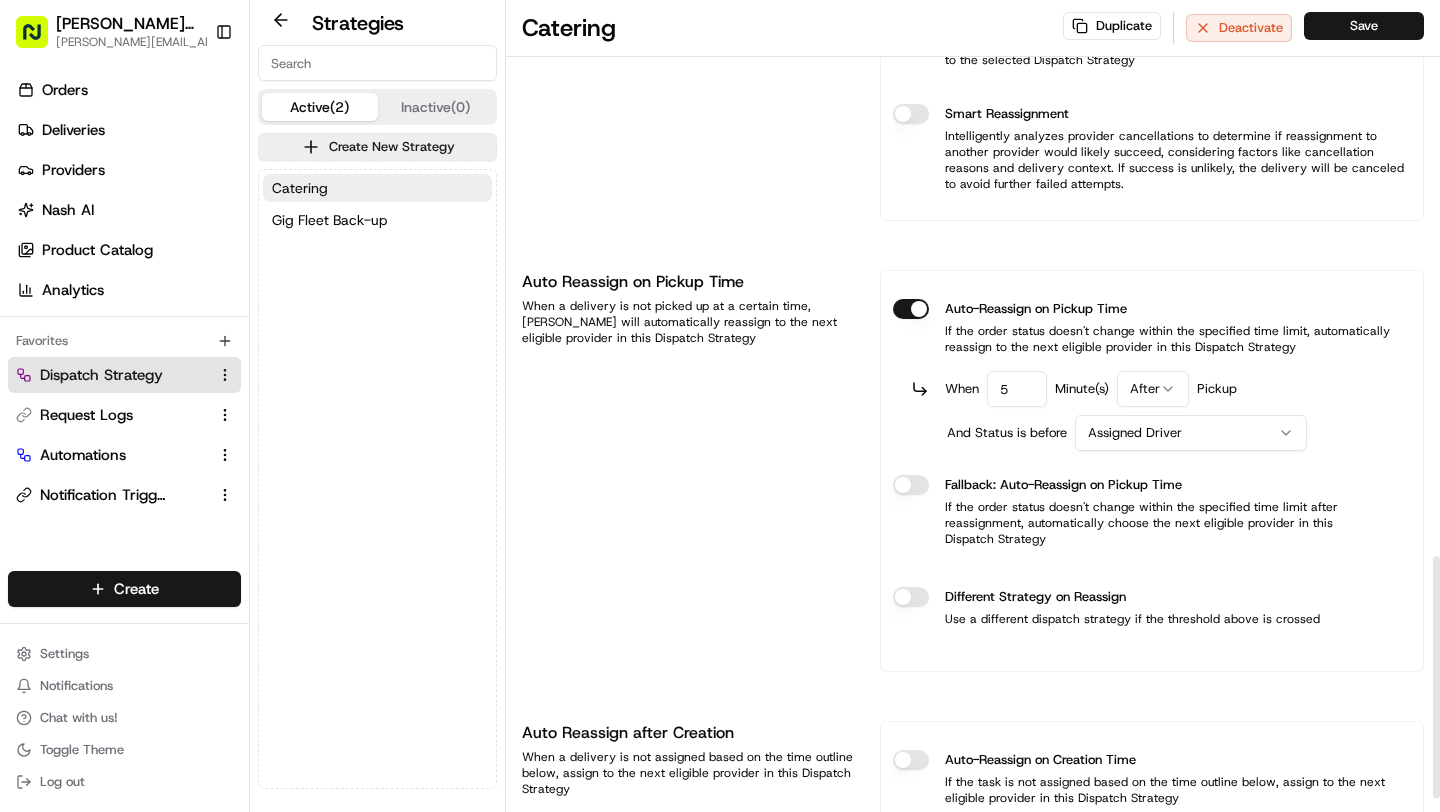 scroll, scrollTop: 1865, scrollLeft: 0, axis: vertical 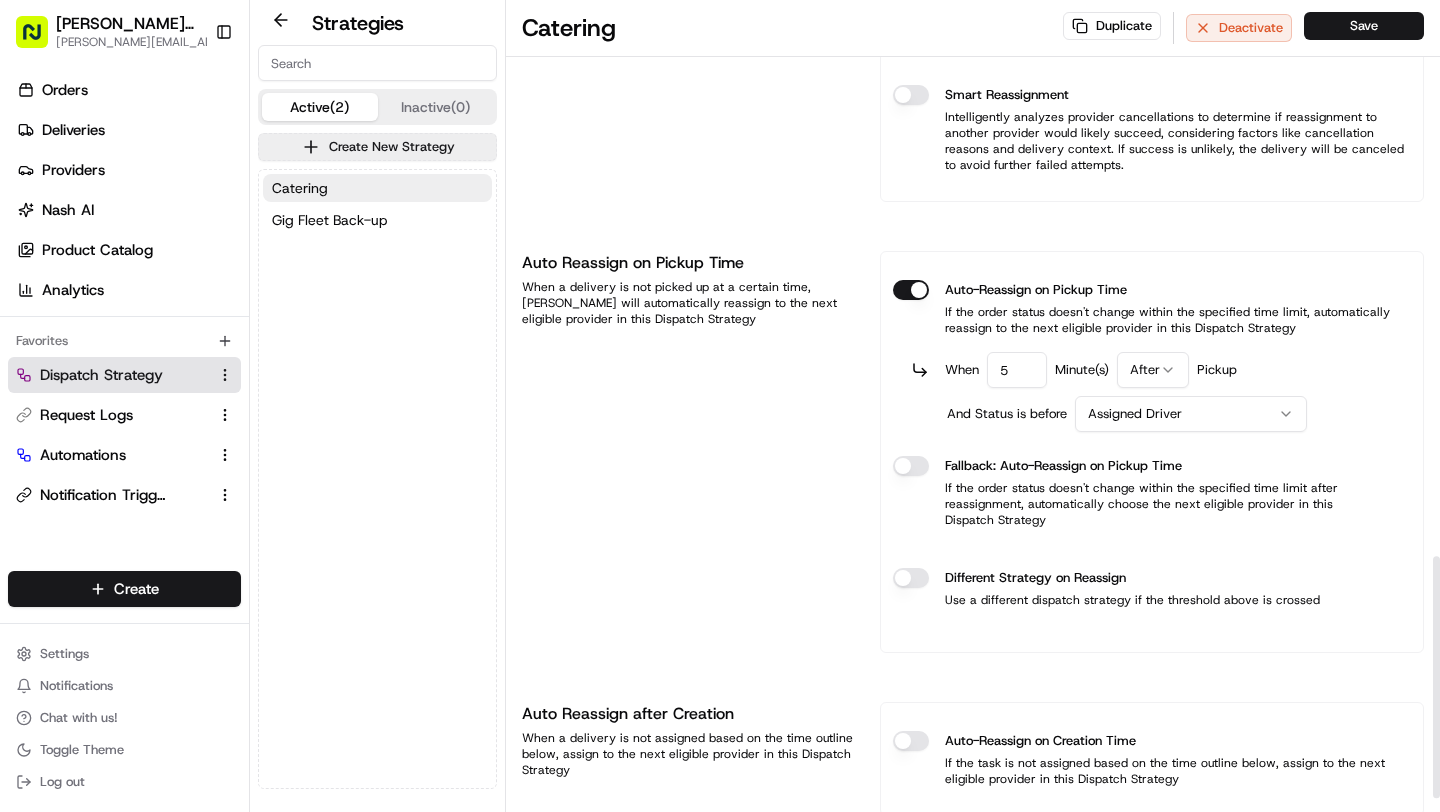 click at bounding box center (911, 466) 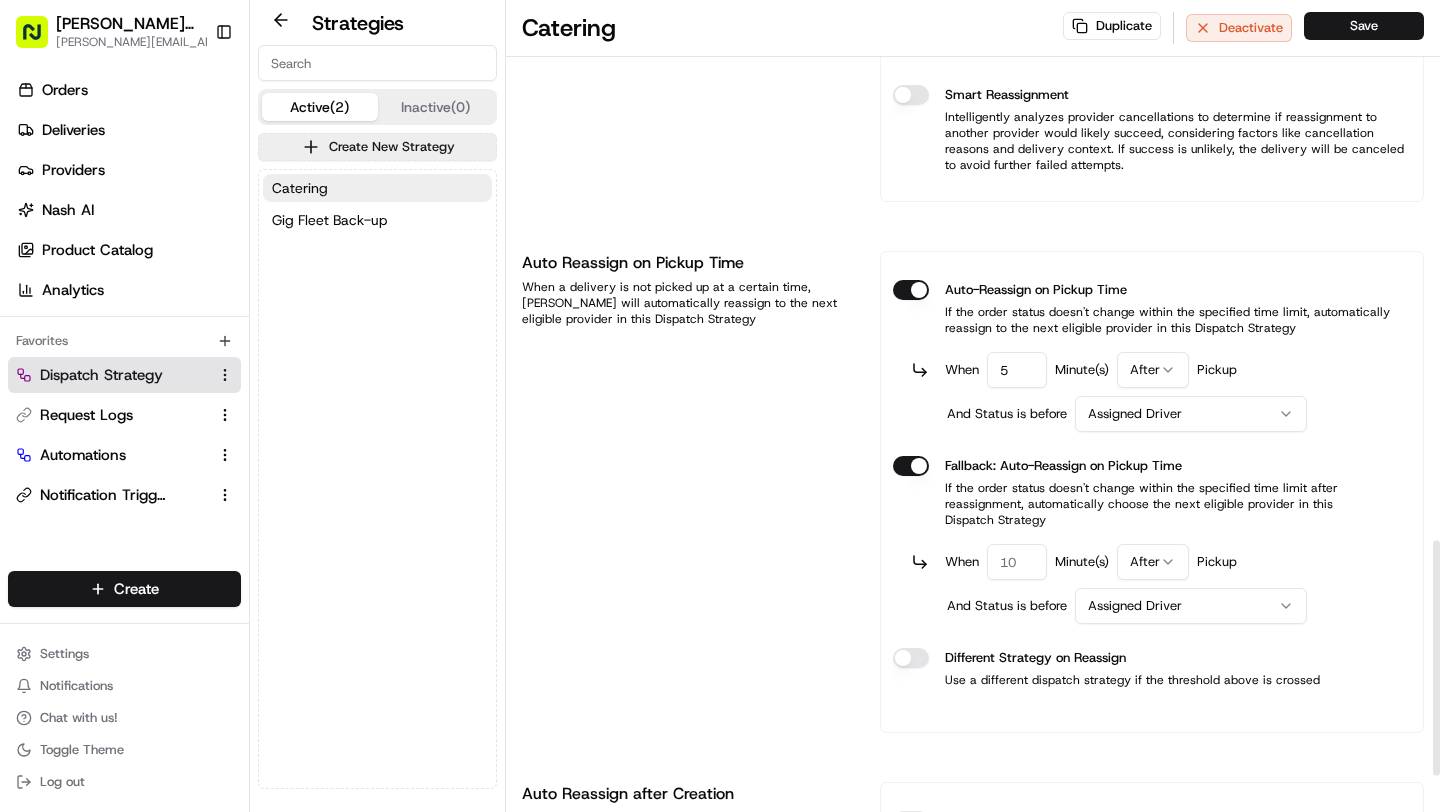 click at bounding box center (911, 466) 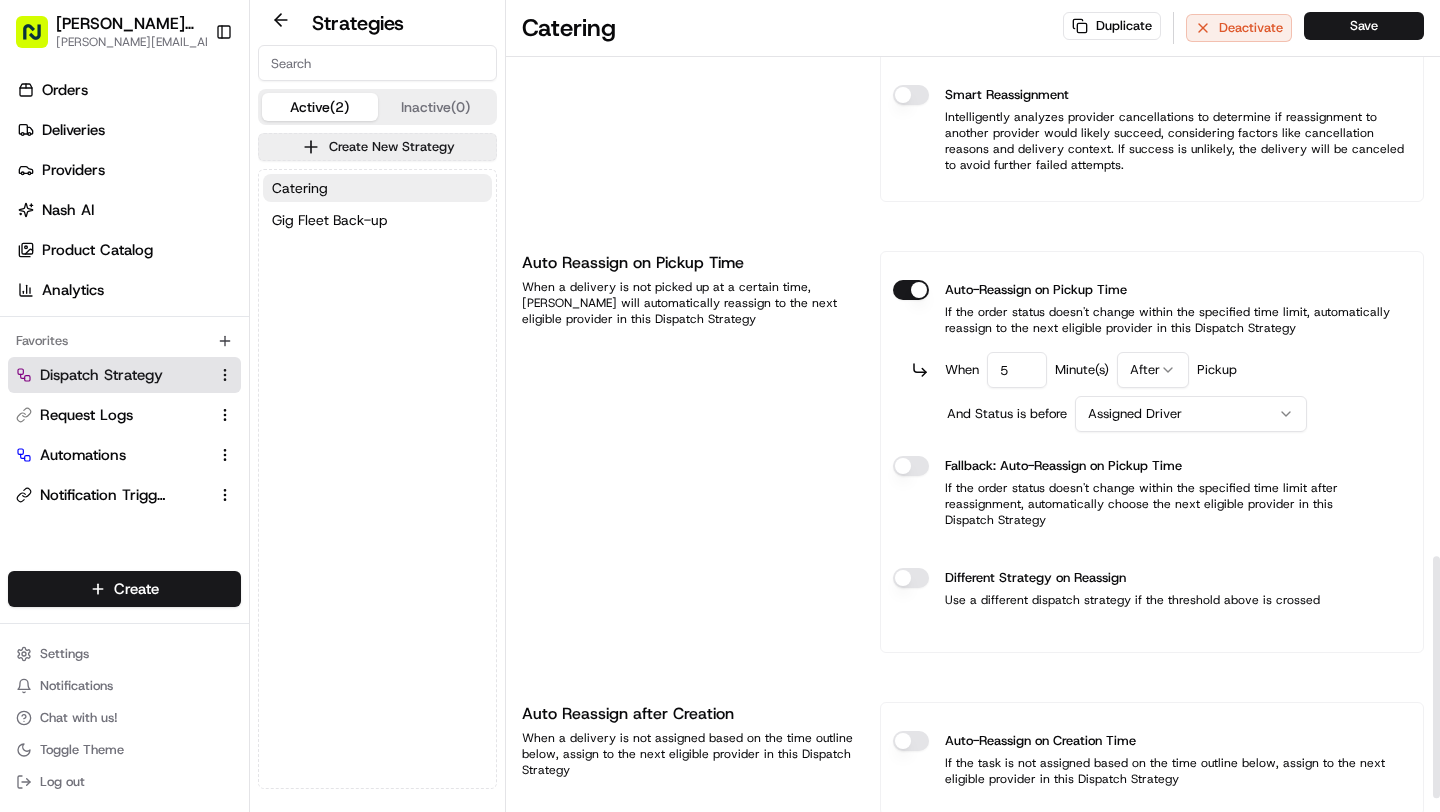 click on "Different Strategy on Reassign" at bounding box center [911, 578] 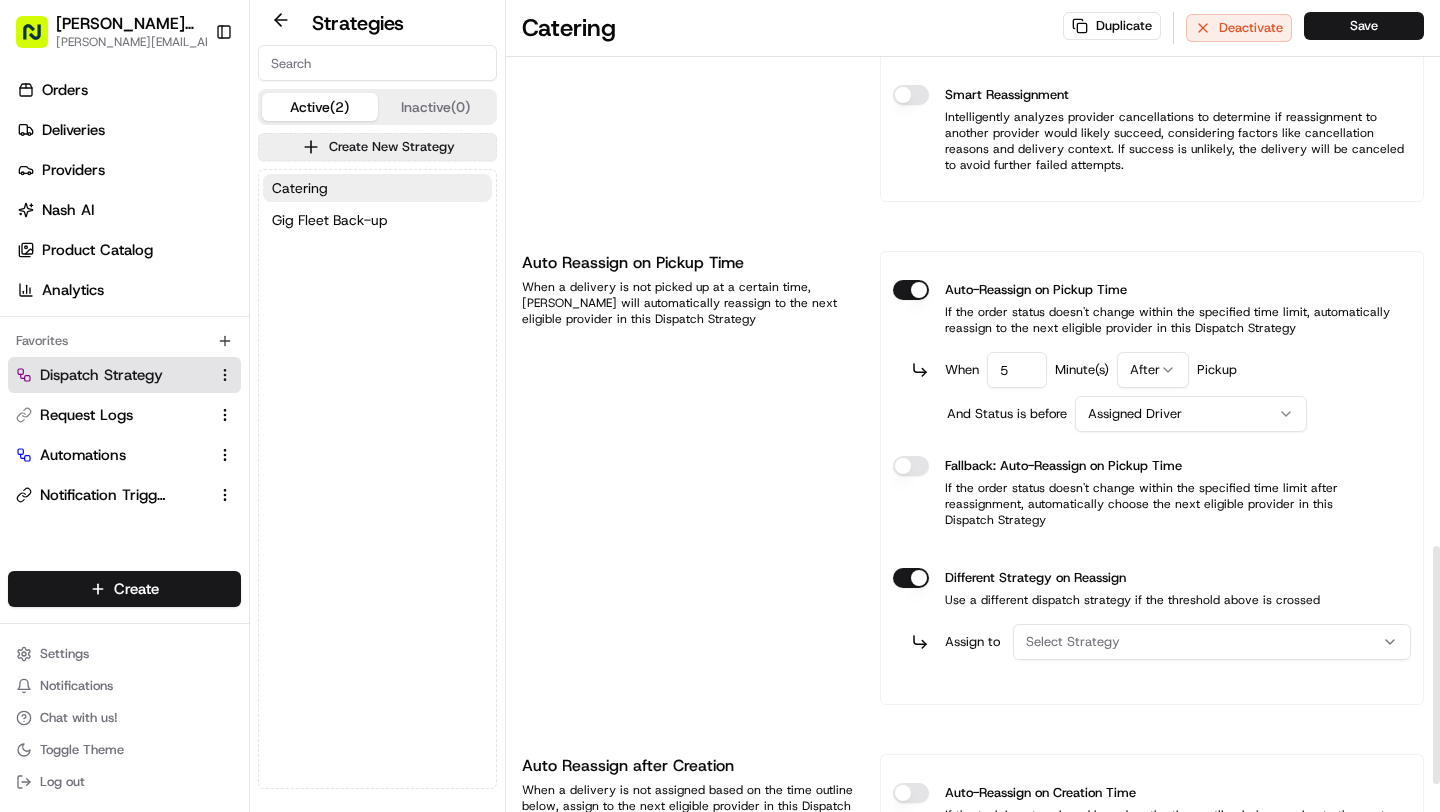 click on "Select Strategy" at bounding box center (1073, 642) 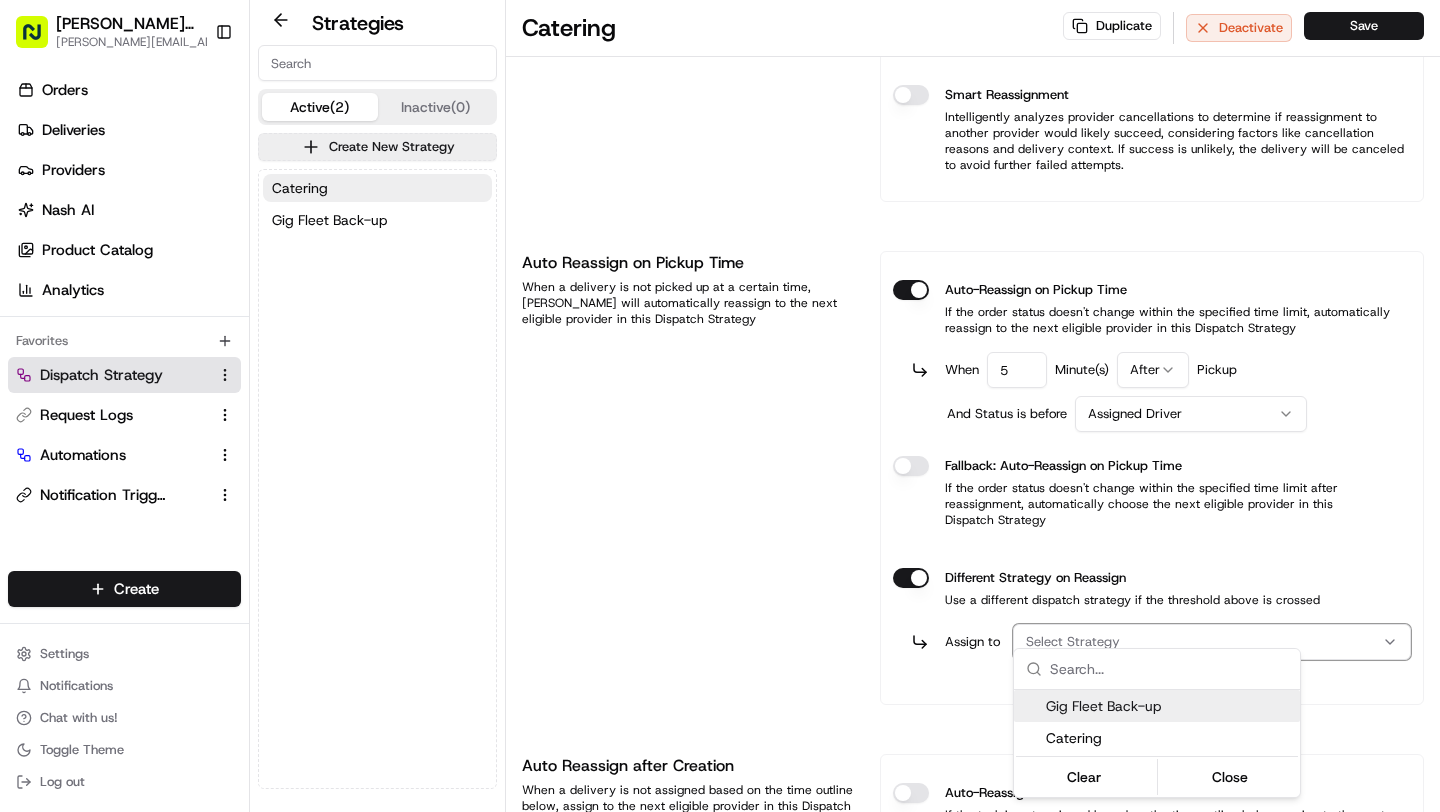 click on "Gig Fleet Back-up" at bounding box center [1169, 706] 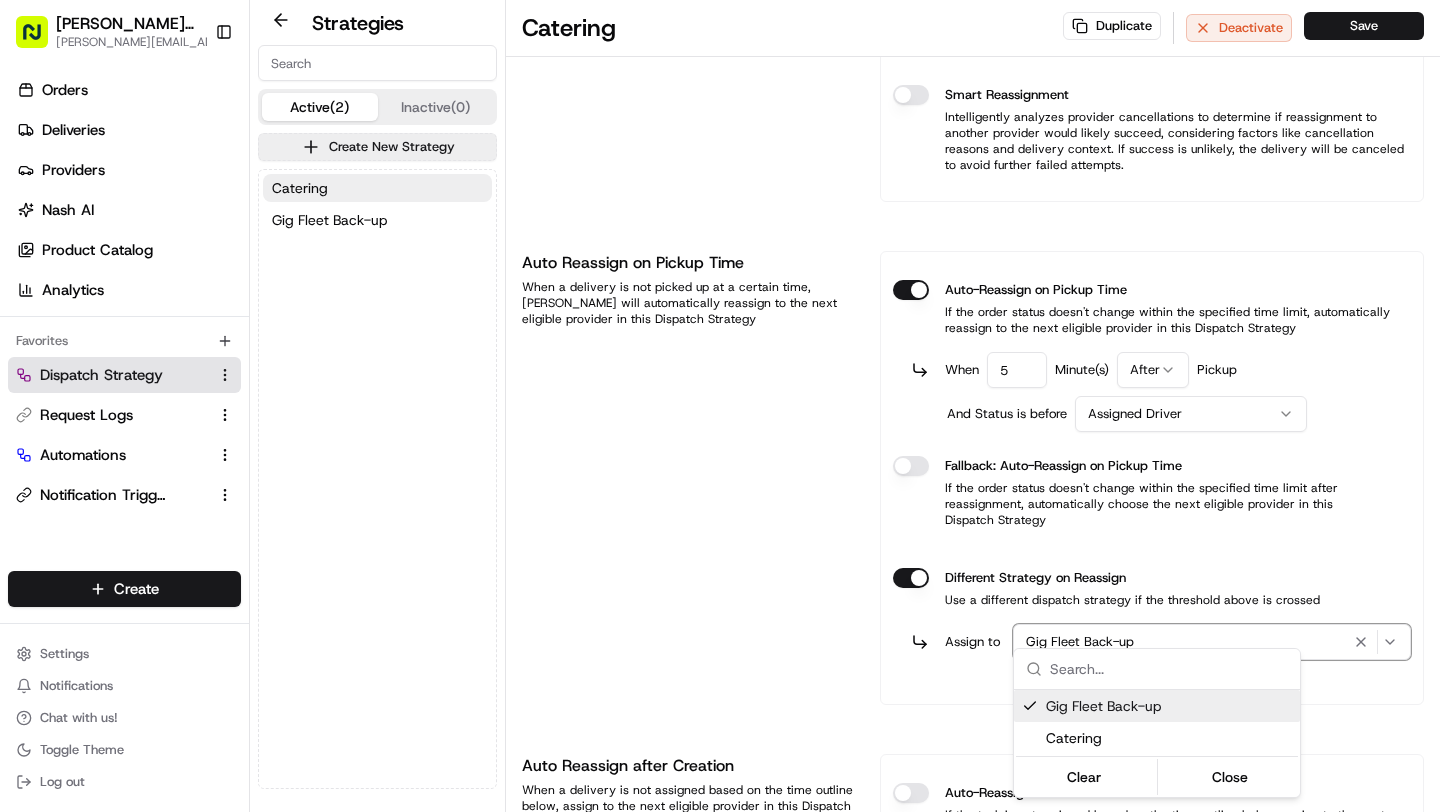 click on "Cava - Harmon Meadow brittany@usenash.com Toggle Sidebar Orders Deliveries Providers Nash AI Product Catalog Analytics Favorites Dispatch Strategy Request Logs Automations Notification Triggers Main Menu Members & Organization Organization Users Roles Preferences Customization Portal Tracking Orchestration Automations Dispatch Strategy Optimization Strategy Shipping Labels Manifest Locations Pickup Locations Dropoff Locations Billing Billing Refund Requests Integrations Notification Triggers Webhooks API Keys Request Logs Other Feature Flags Create Settings Notifications Chat with us! Toggle Theme Log out Strategies Active  (2) Inactive  (0) Create New Strategy Catering Gig Fleet Back-up Catering Duplicate Deactivate Save Strategy Info Last edited Jun 15, 2025 7:33 PM Catering dss_2xH4vD This strategy is used in automations Changes to this strategy will affect your automated workflows View usage Provider Selection Add allowed providers from list and define strategy Manual Ranking Lowest Cost 1" at bounding box center [720, 406] 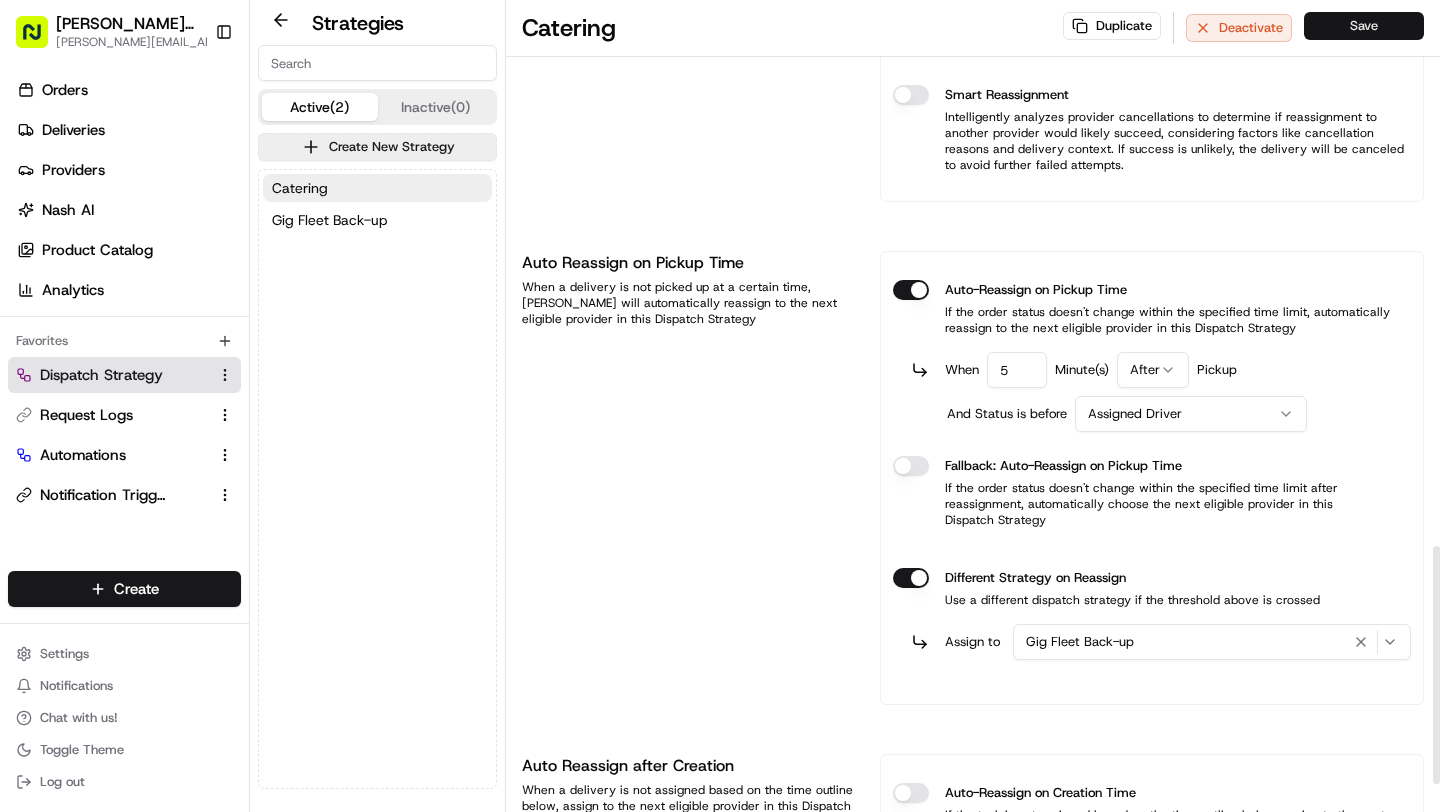 click on "Save" at bounding box center (1364, 26) 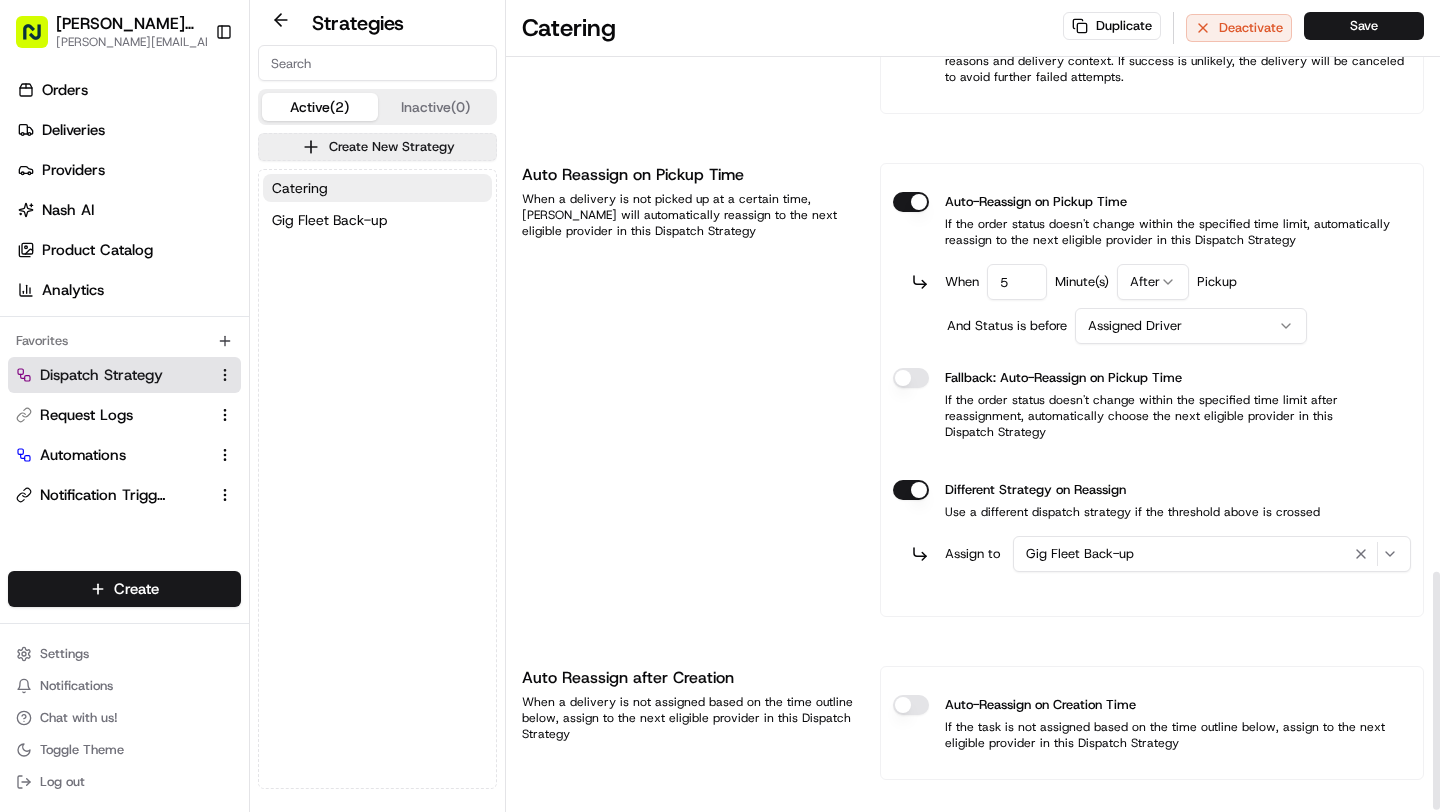 scroll, scrollTop: 1962, scrollLeft: 0, axis: vertical 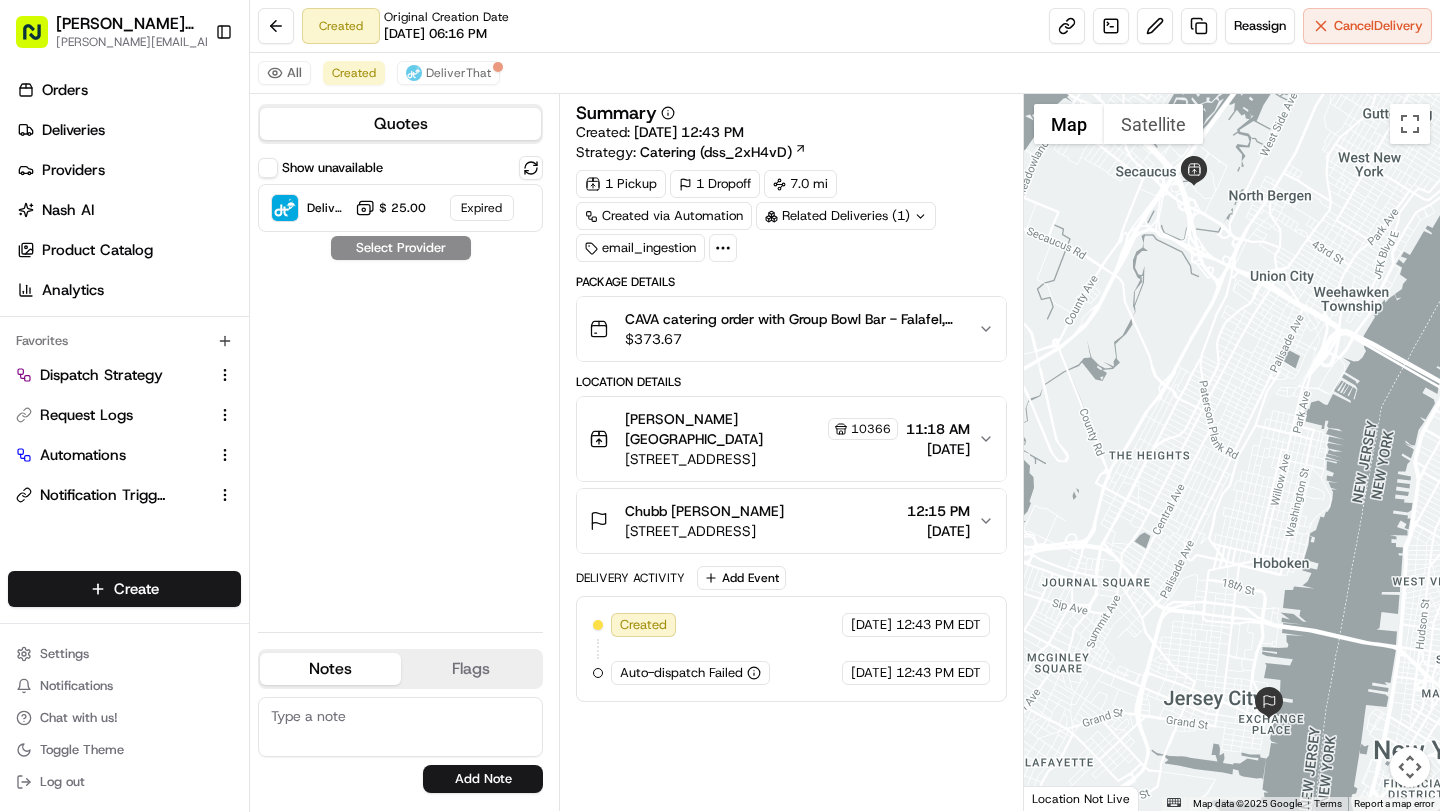 click on "Show unavailable" at bounding box center [268, 168] 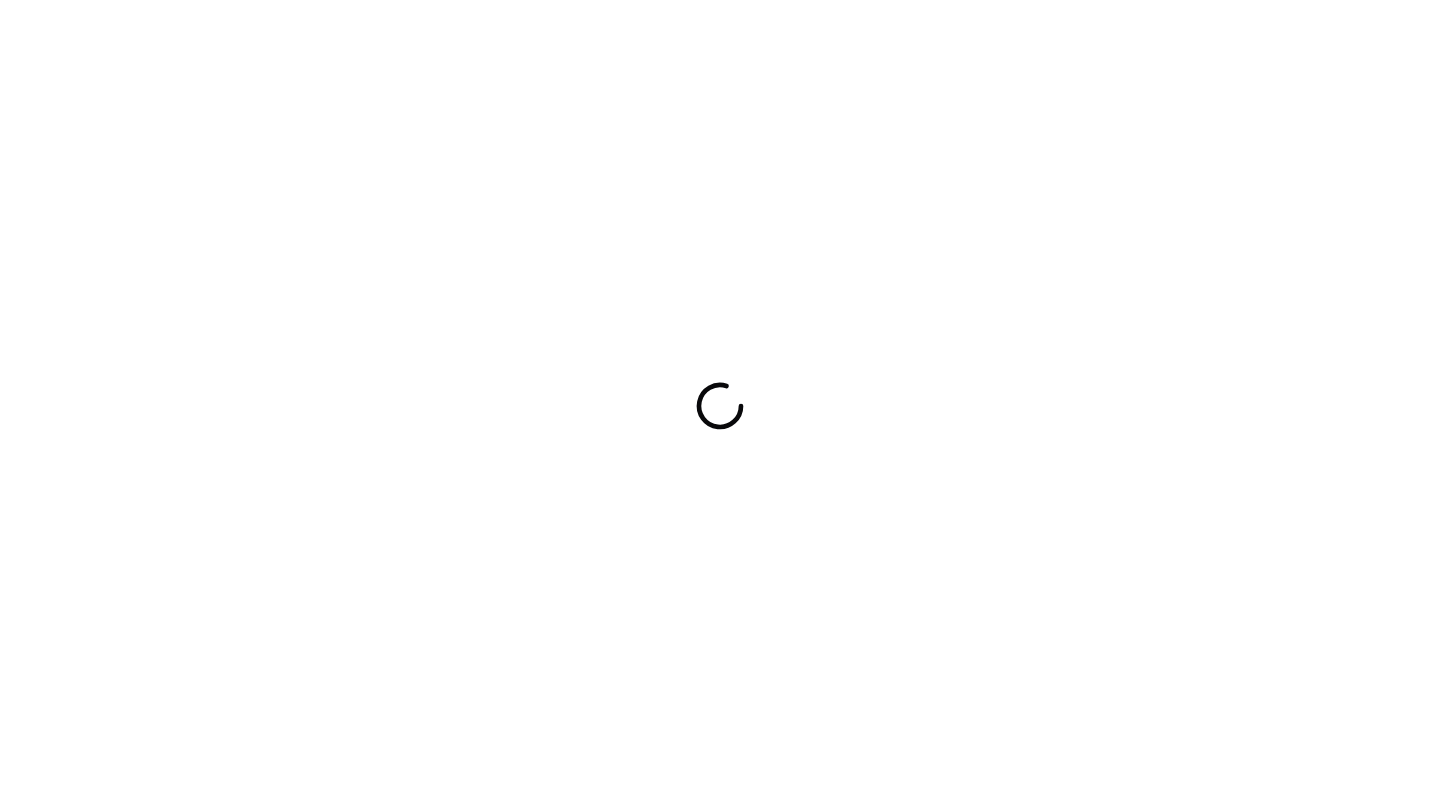 scroll, scrollTop: 0, scrollLeft: 0, axis: both 